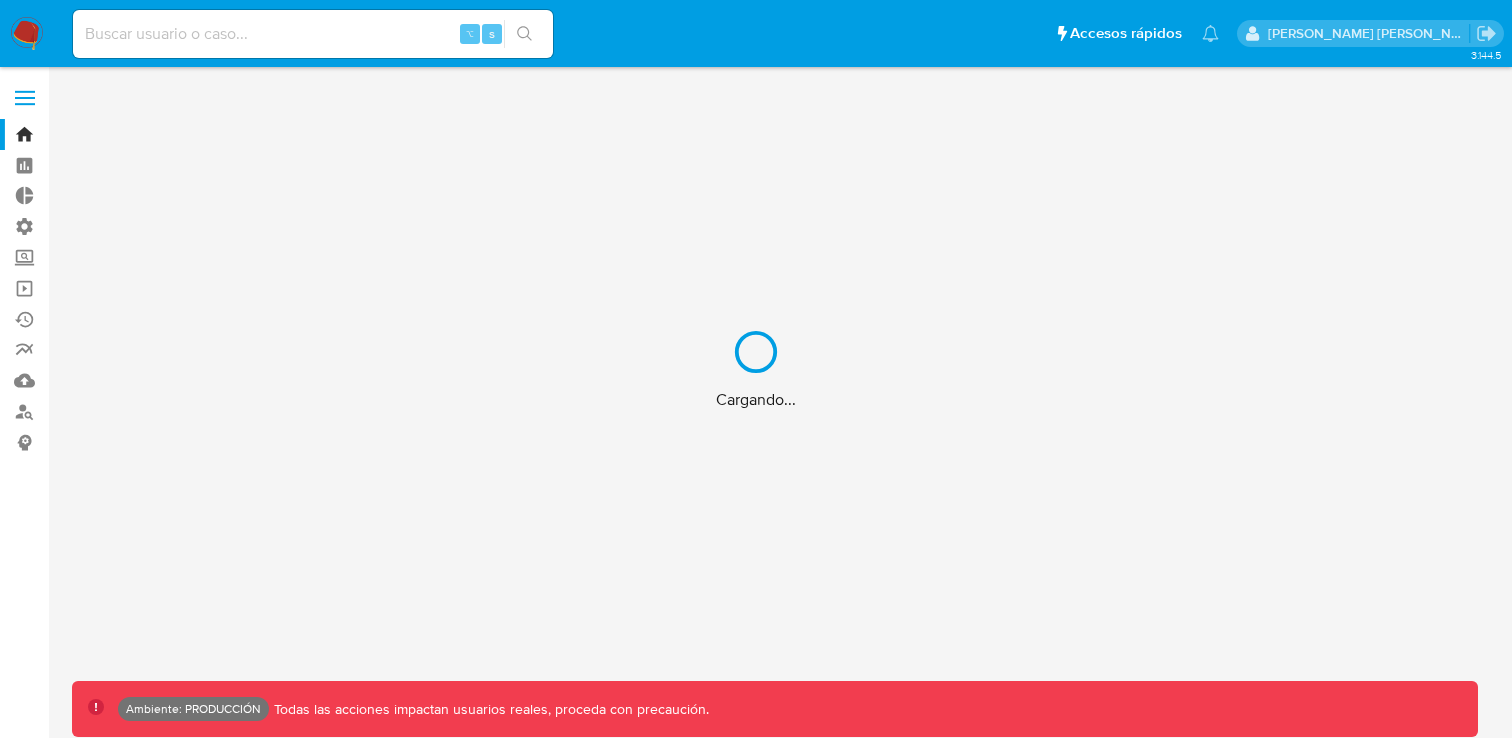 scroll, scrollTop: 0, scrollLeft: 0, axis: both 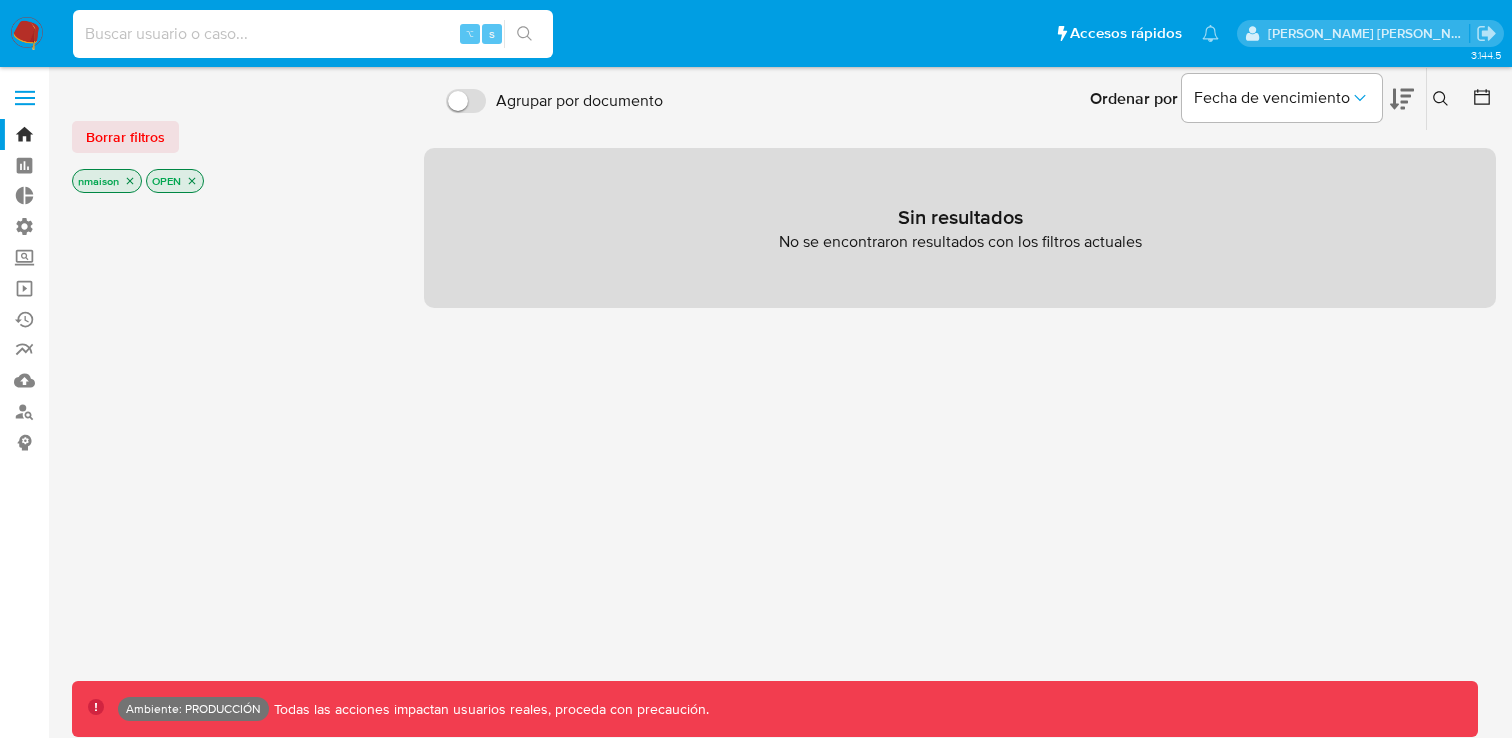 click at bounding box center [313, 34] 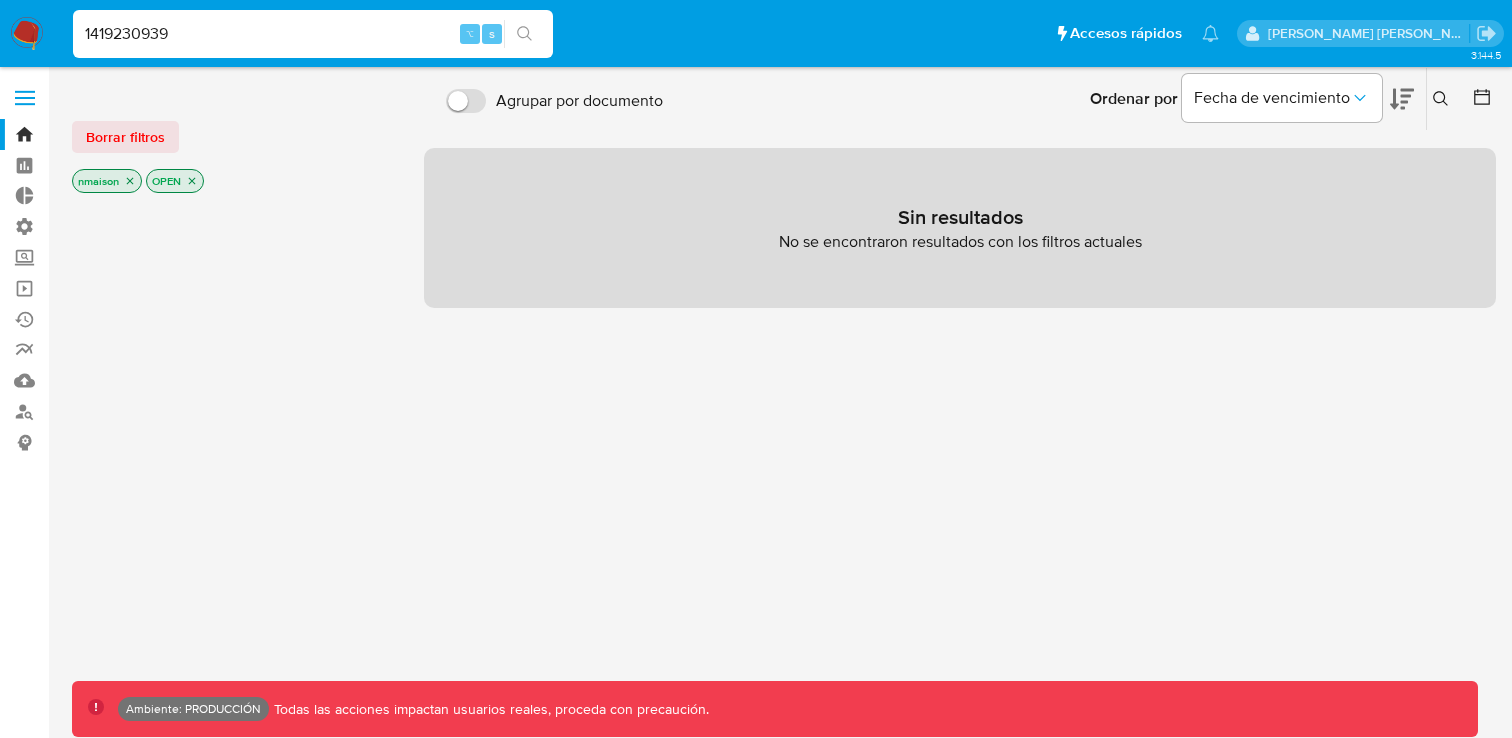 type on "1419230939" 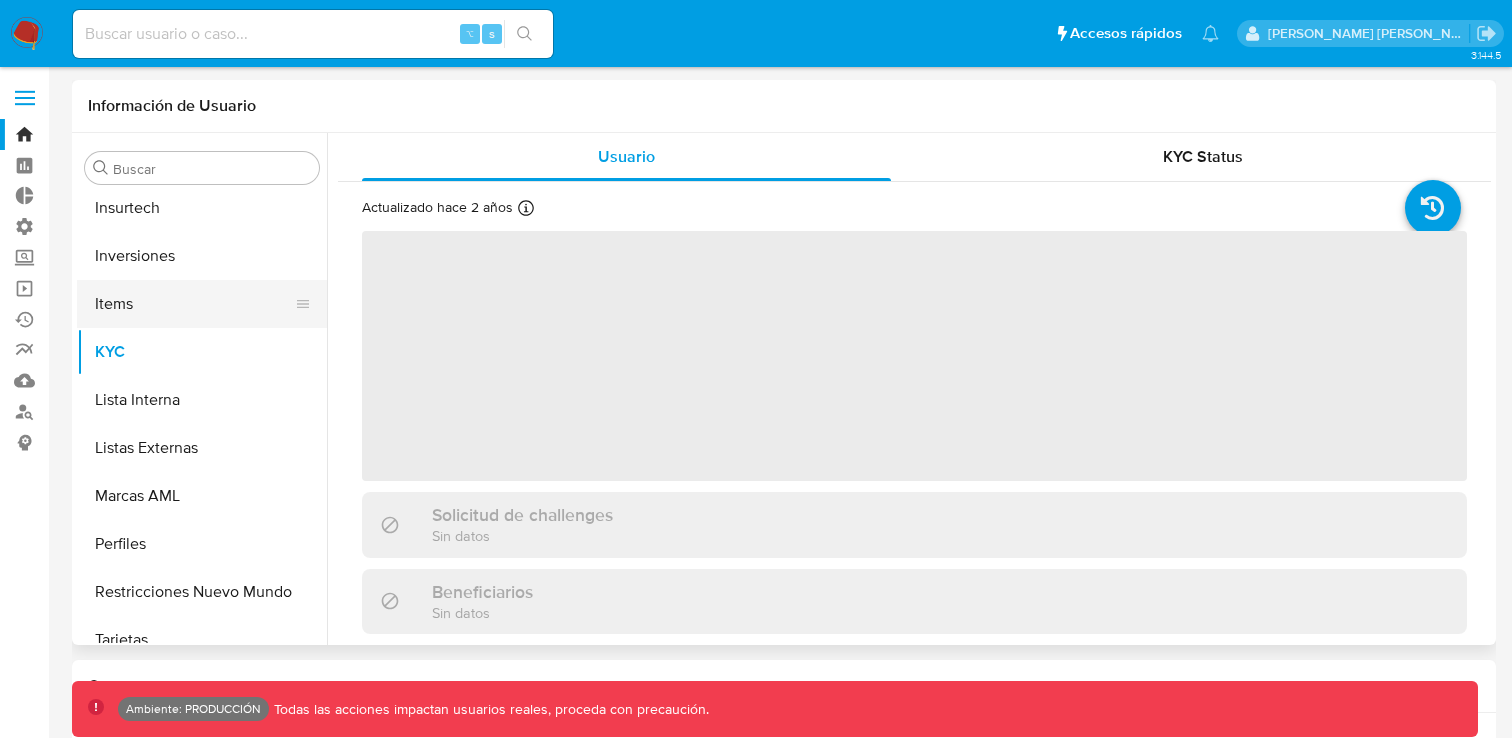 scroll, scrollTop: 893, scrollLeft: 0, axis: vertical 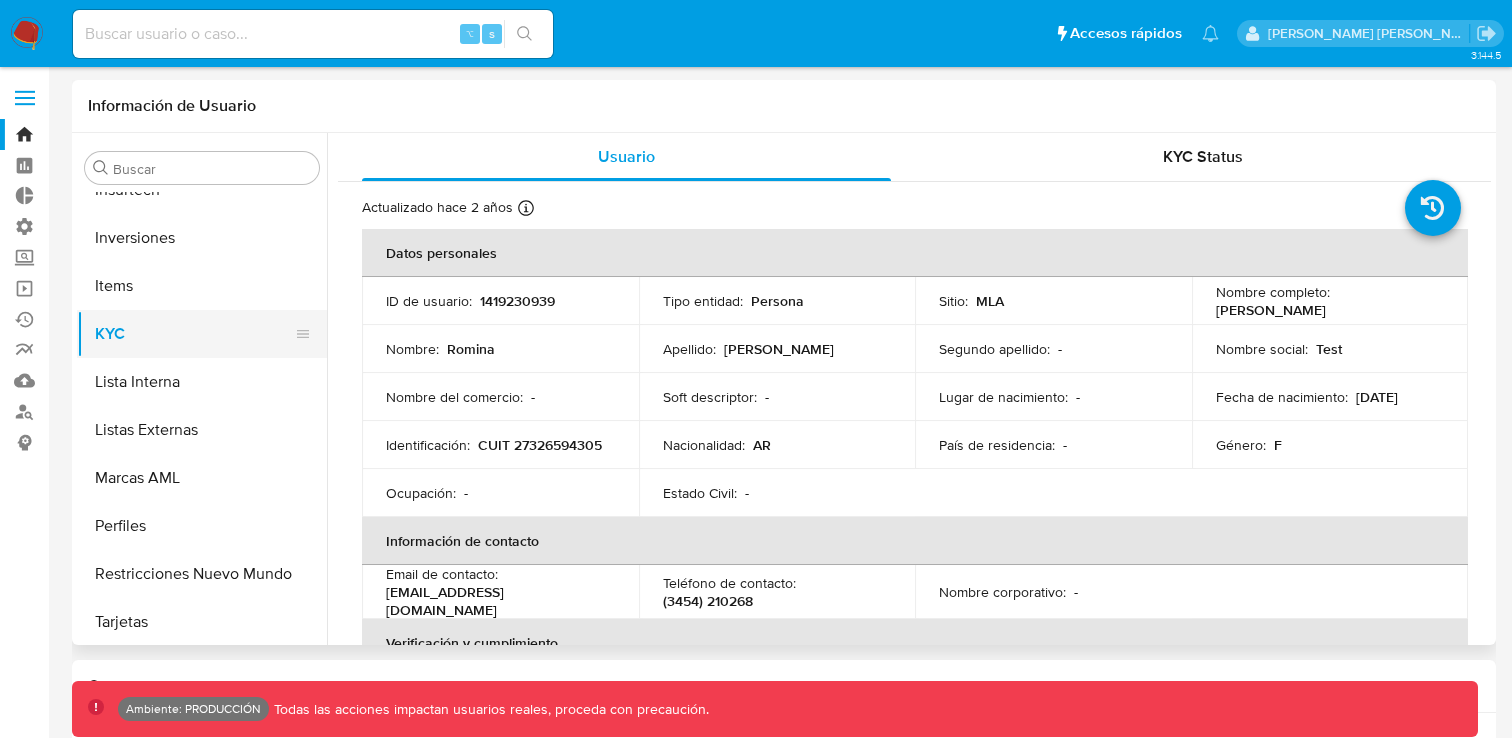 select on "10" 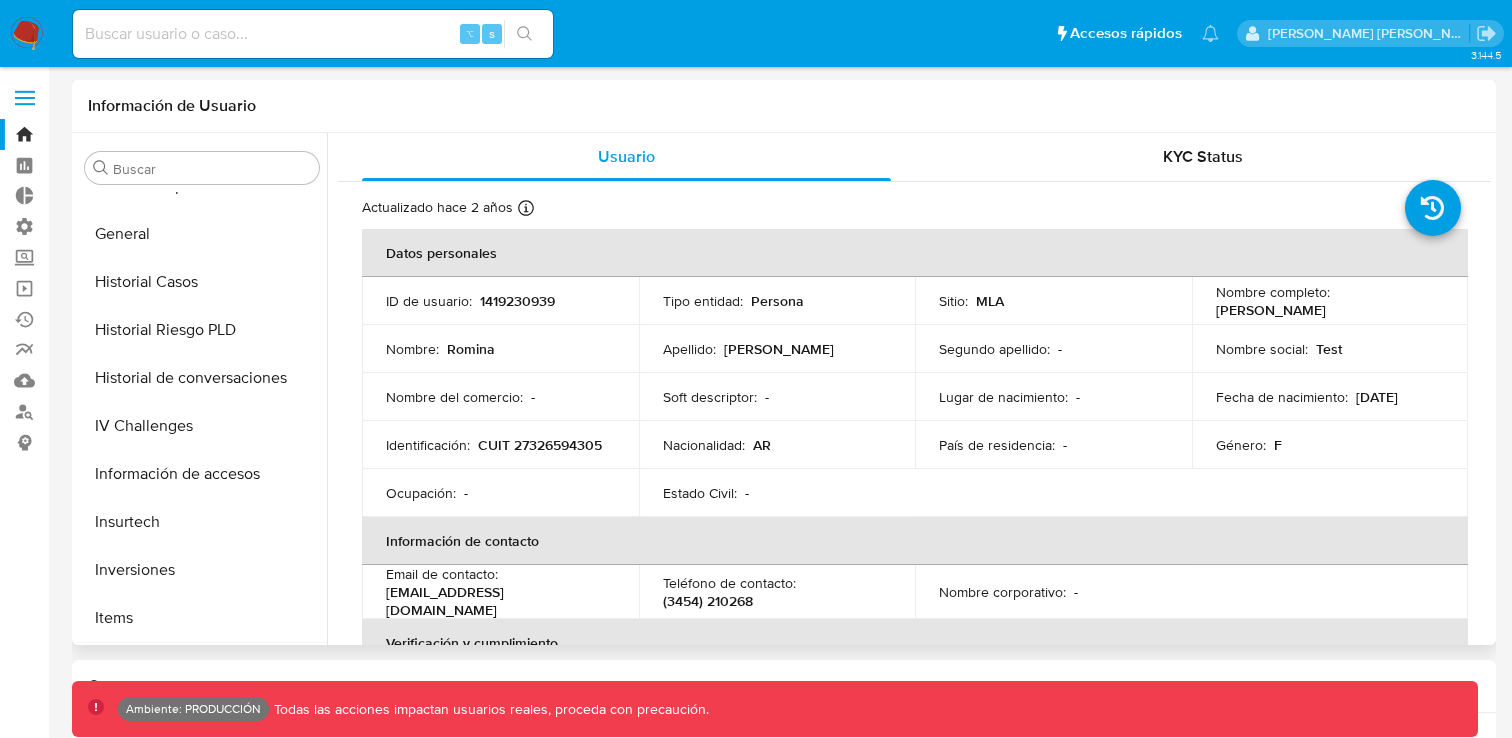 scroll, scrollTop: 550, scrollLeft: 0, axis: vertical 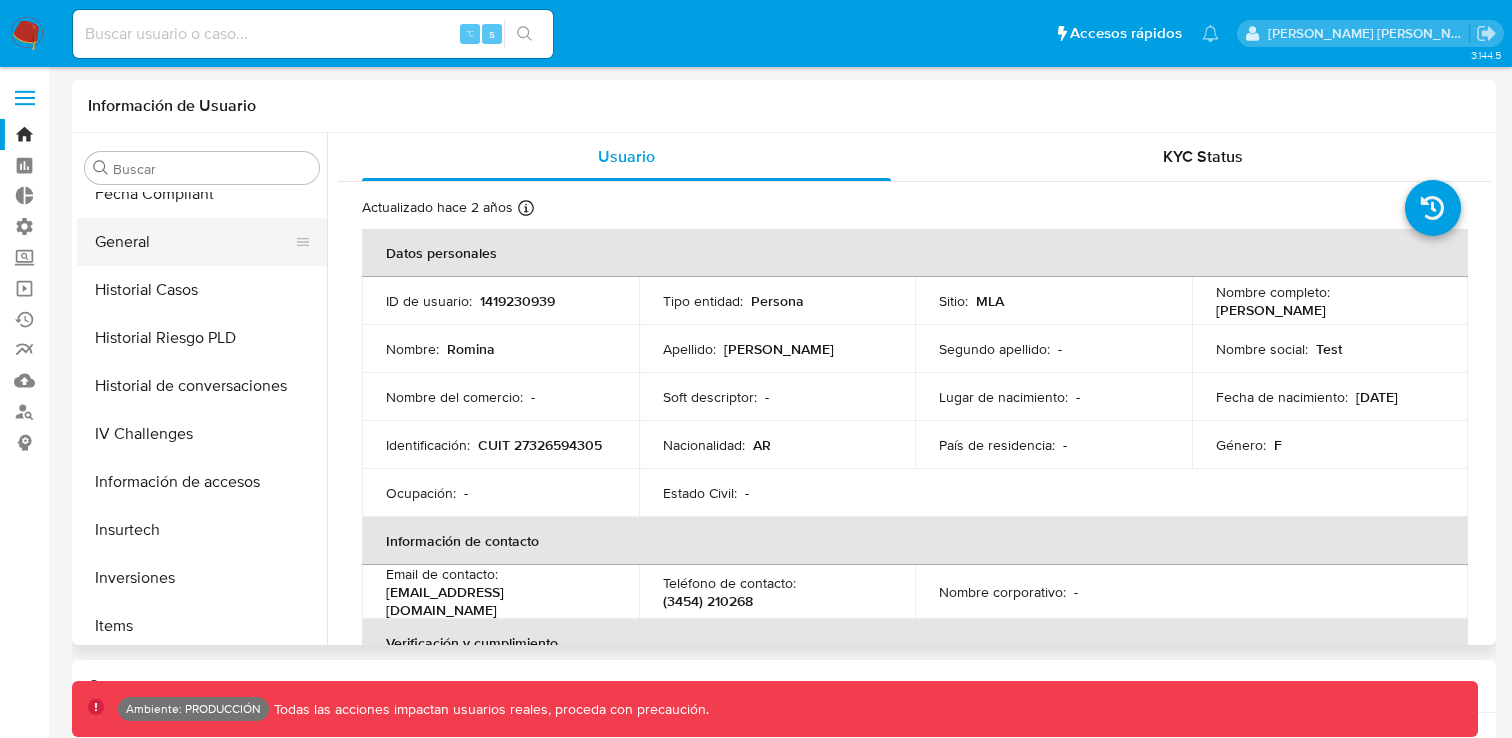 click on "General" at bounding box center (194, 242) 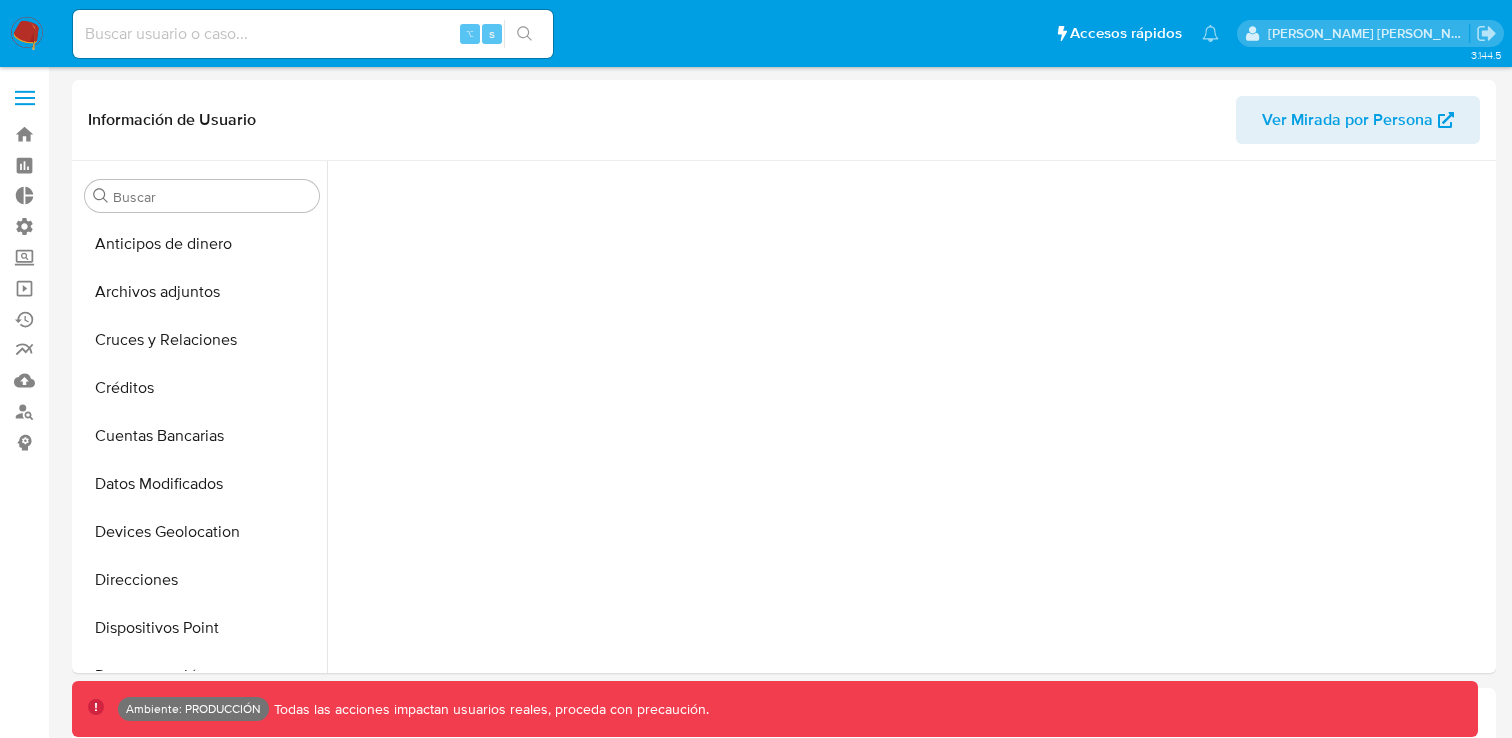 scroll, scrollTop: 0, scrollLeft: 0, axis: both 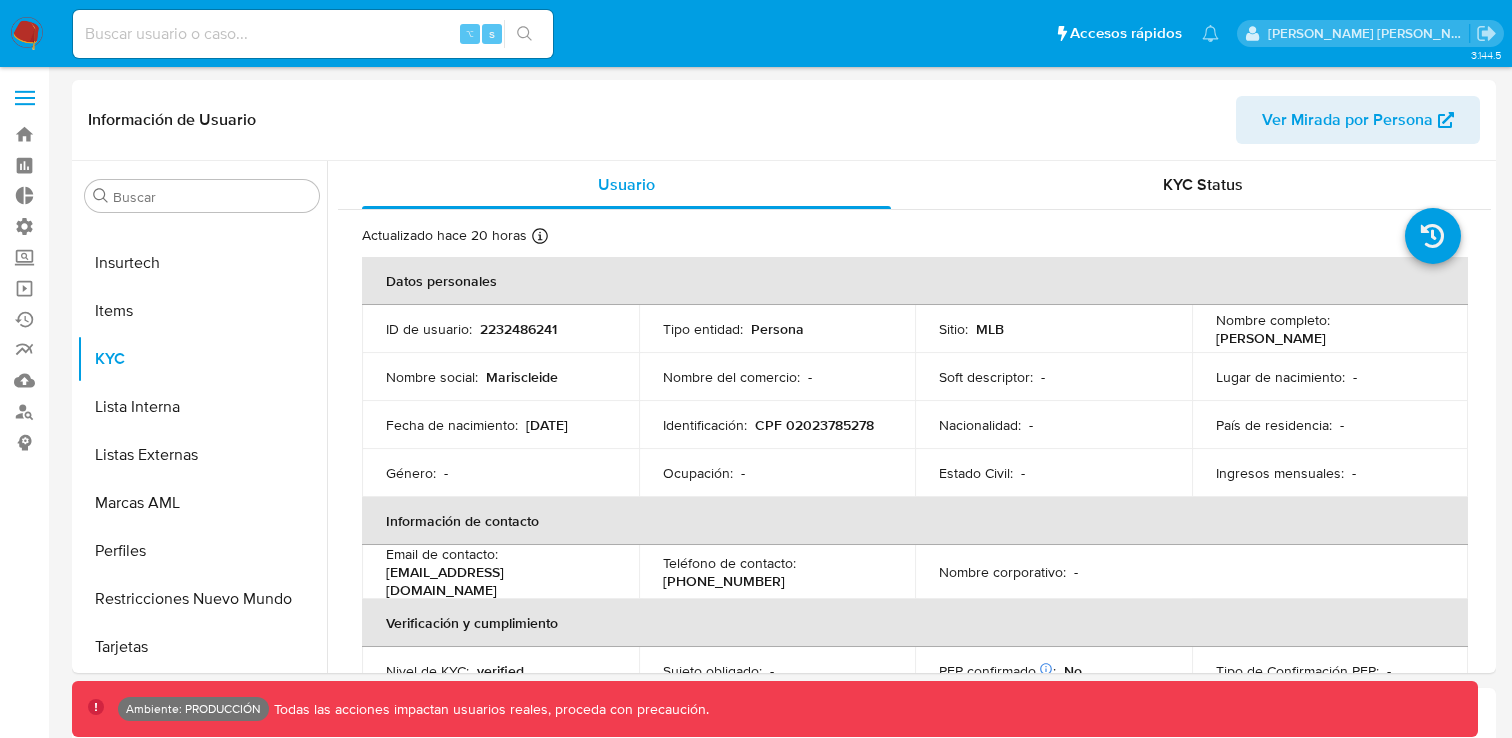 select on "10" 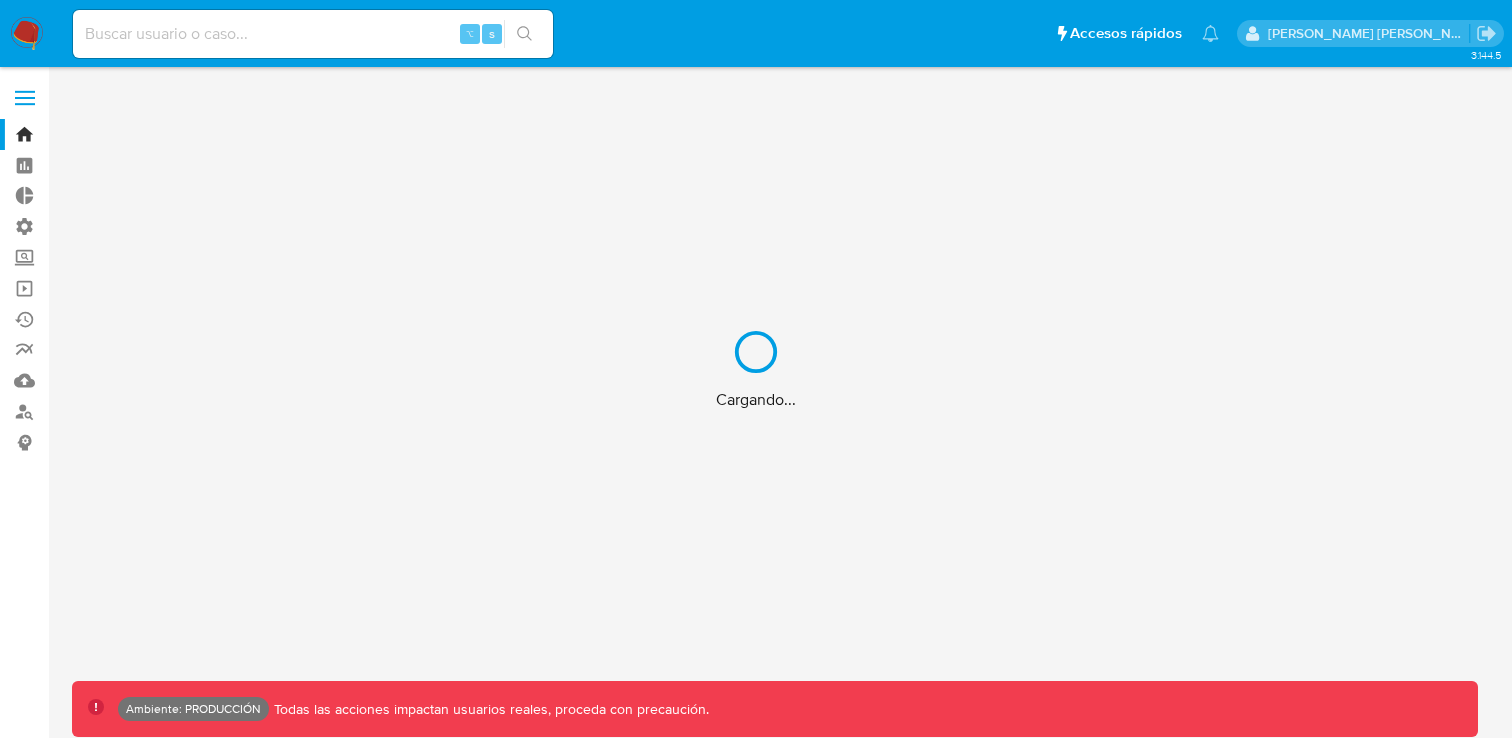 scroll, scrollTop: 0, scrollLeft: 0, axis: both 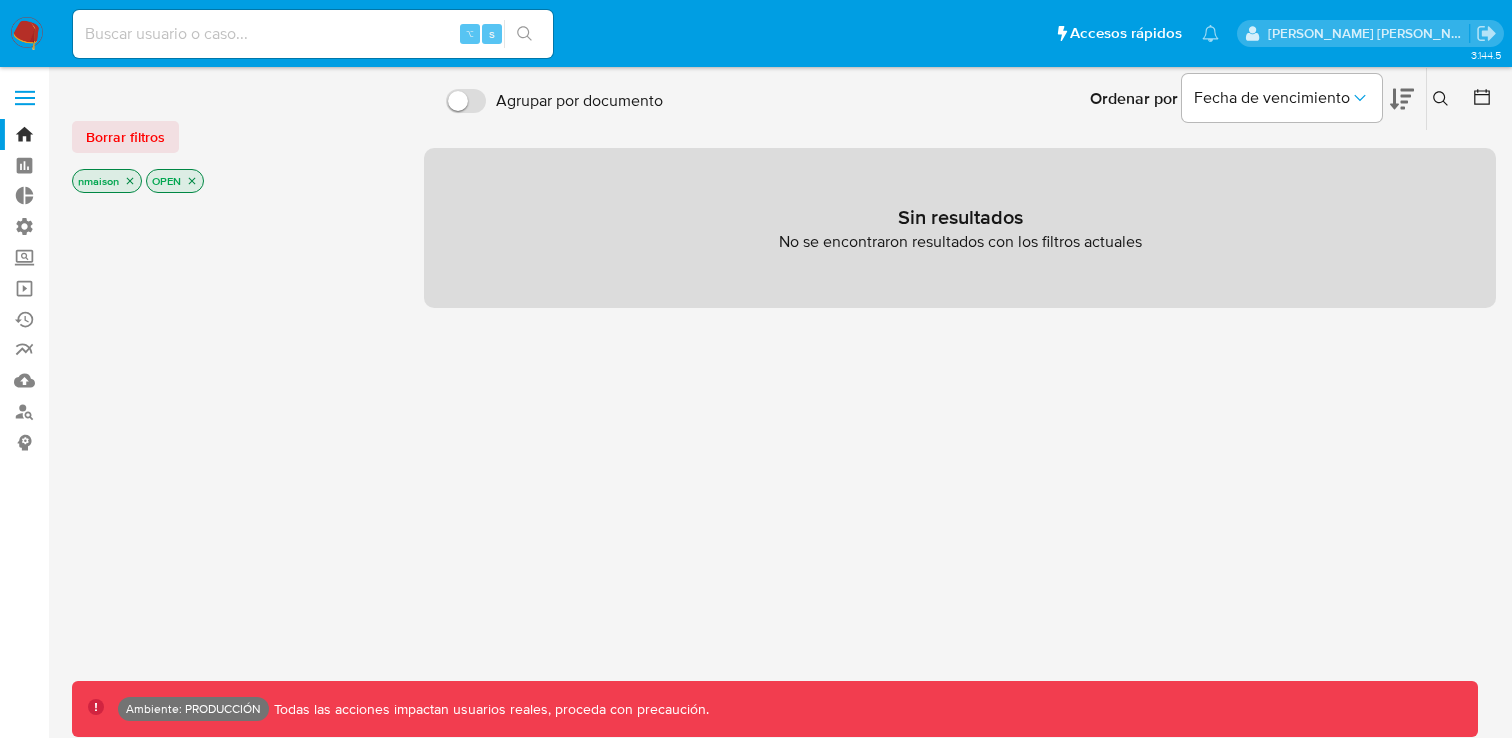 click at bounding box center (313, 34) 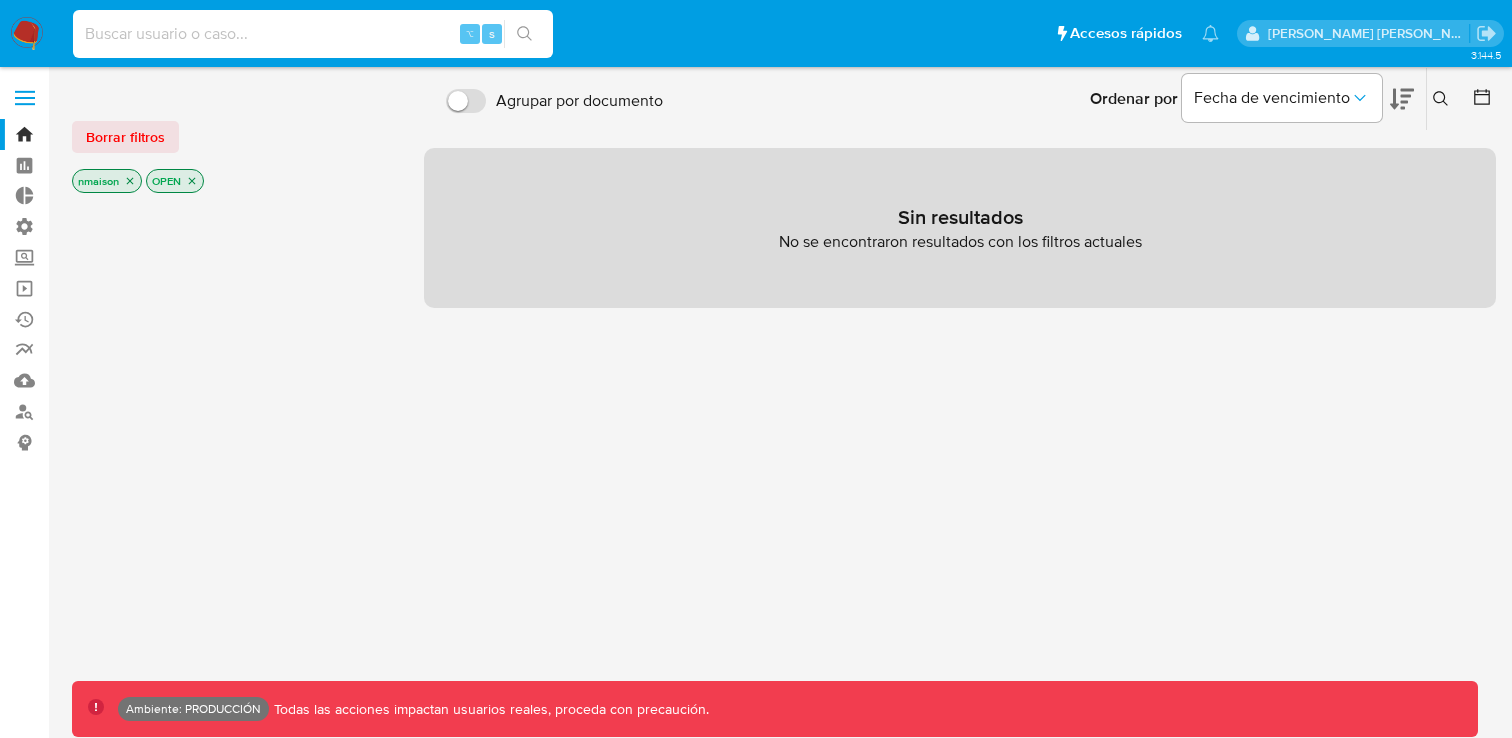 paste on "1165558646" 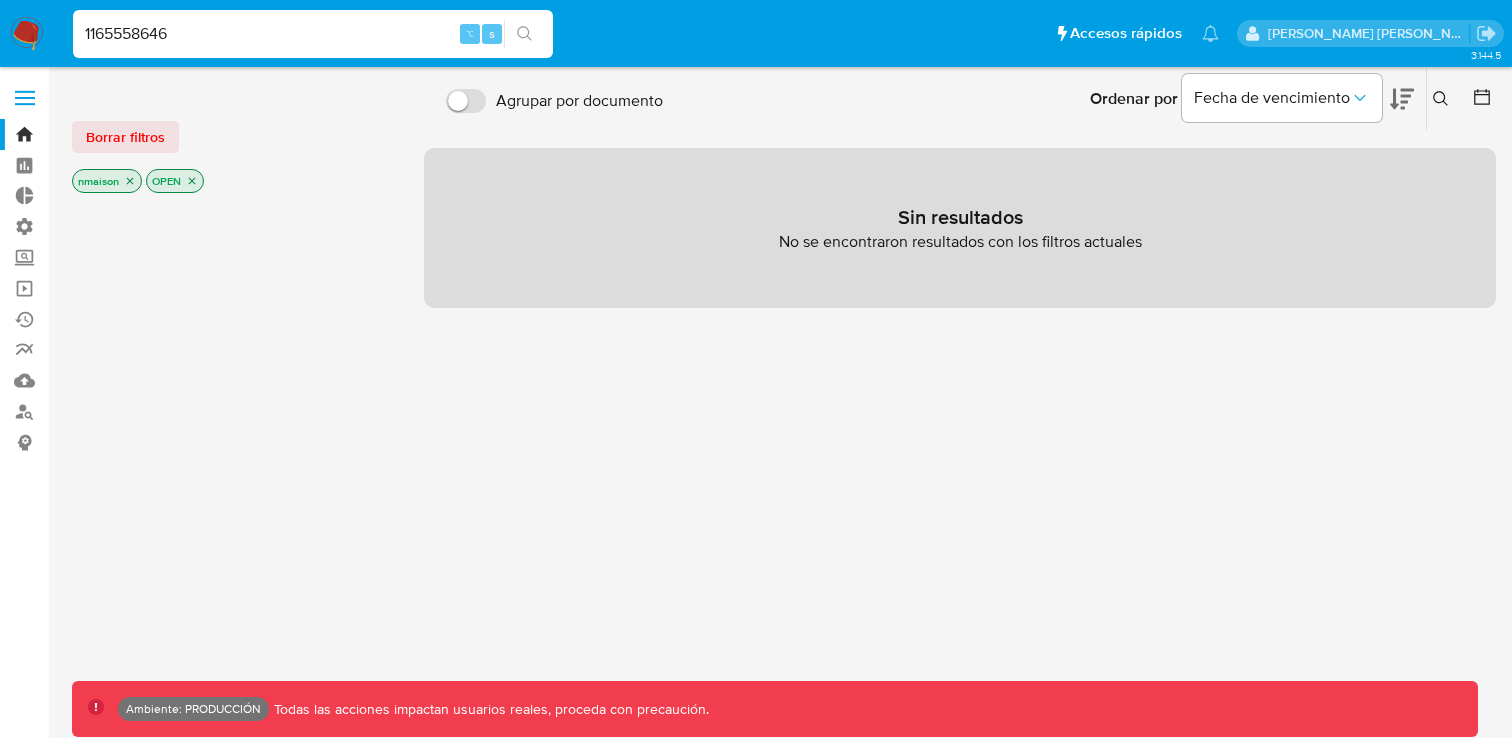type on "1165558646" 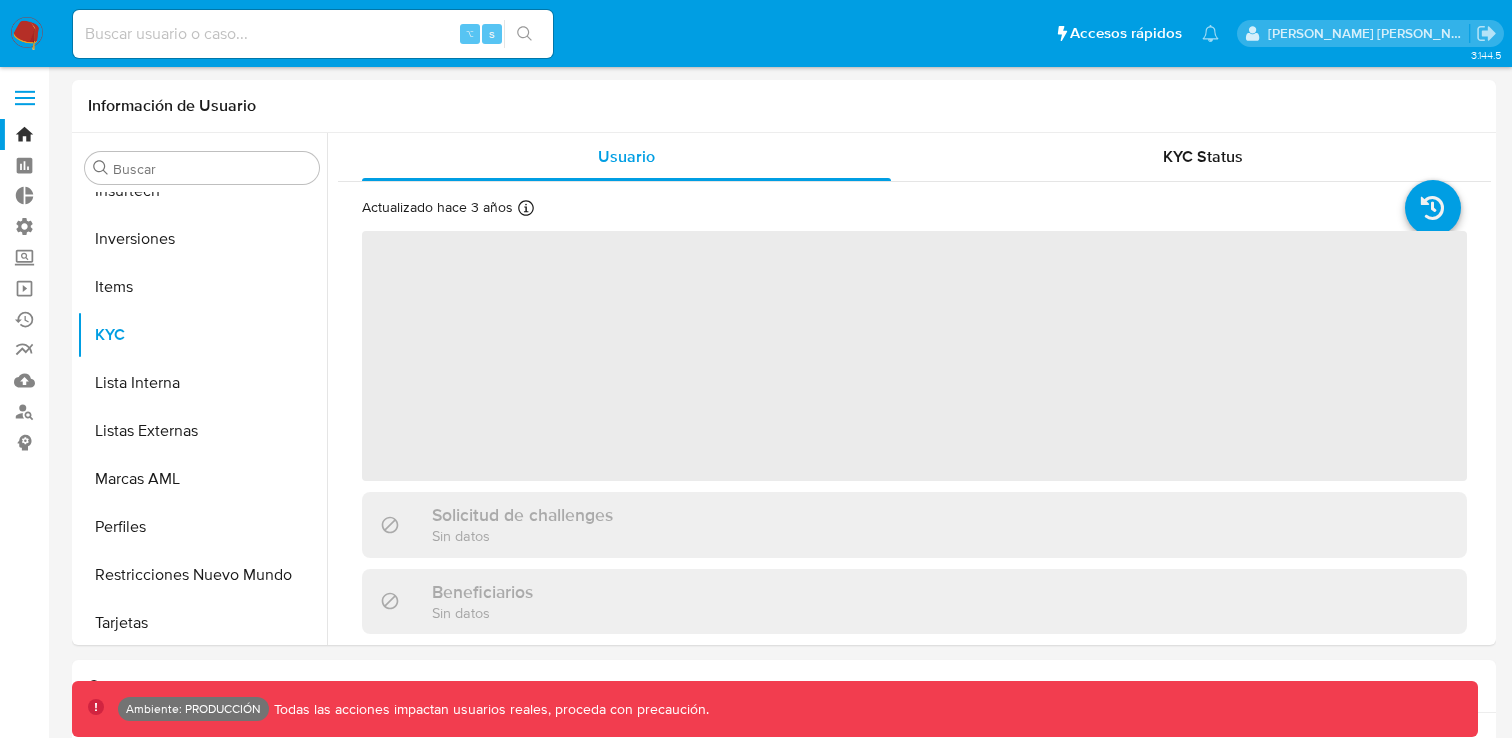 scroll, scrollTop: 893, scrollLeft: 0, axis: vertical 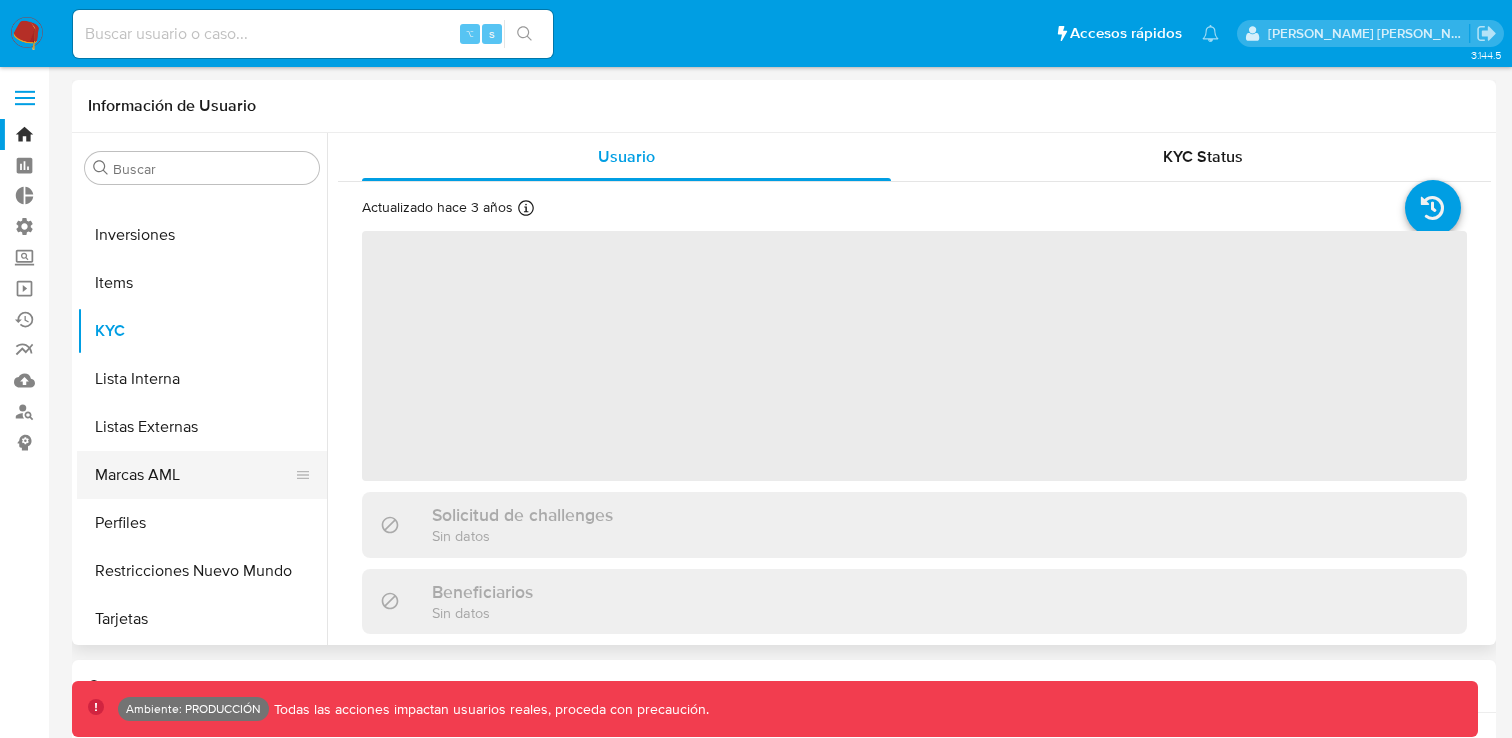select on "10" 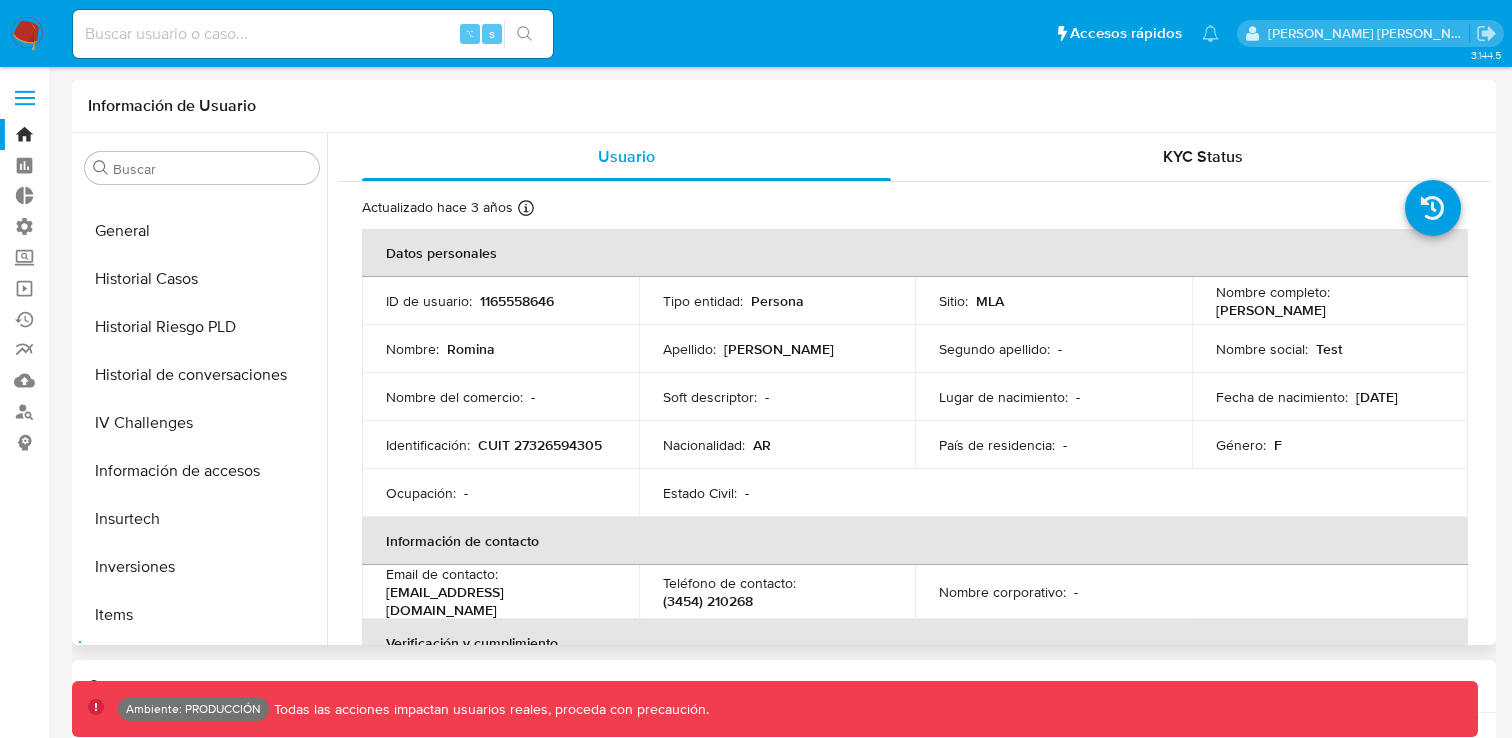 scroll, scrollTop: 543, scrollLeft: 0, axis: vertical 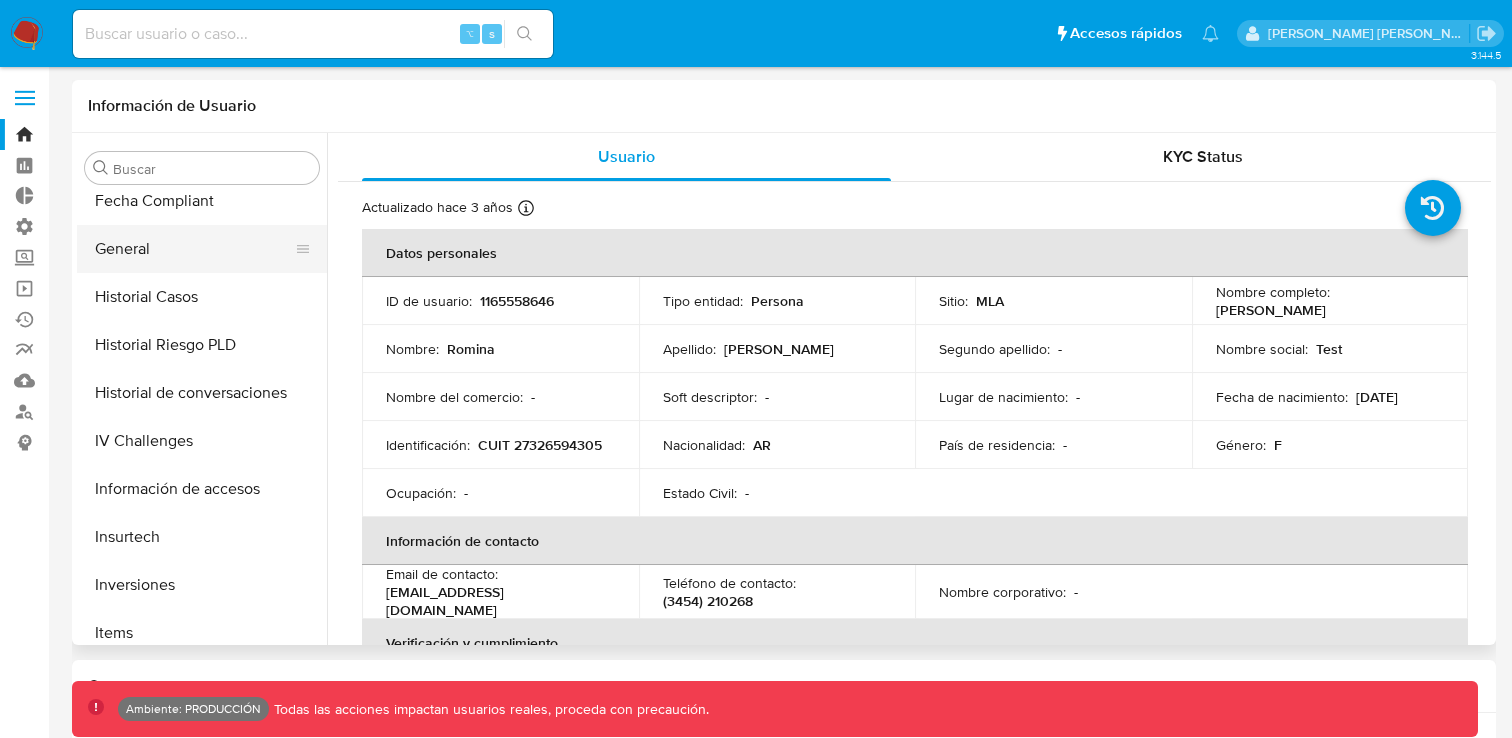 click on "General" at bounding box center (194, 249) 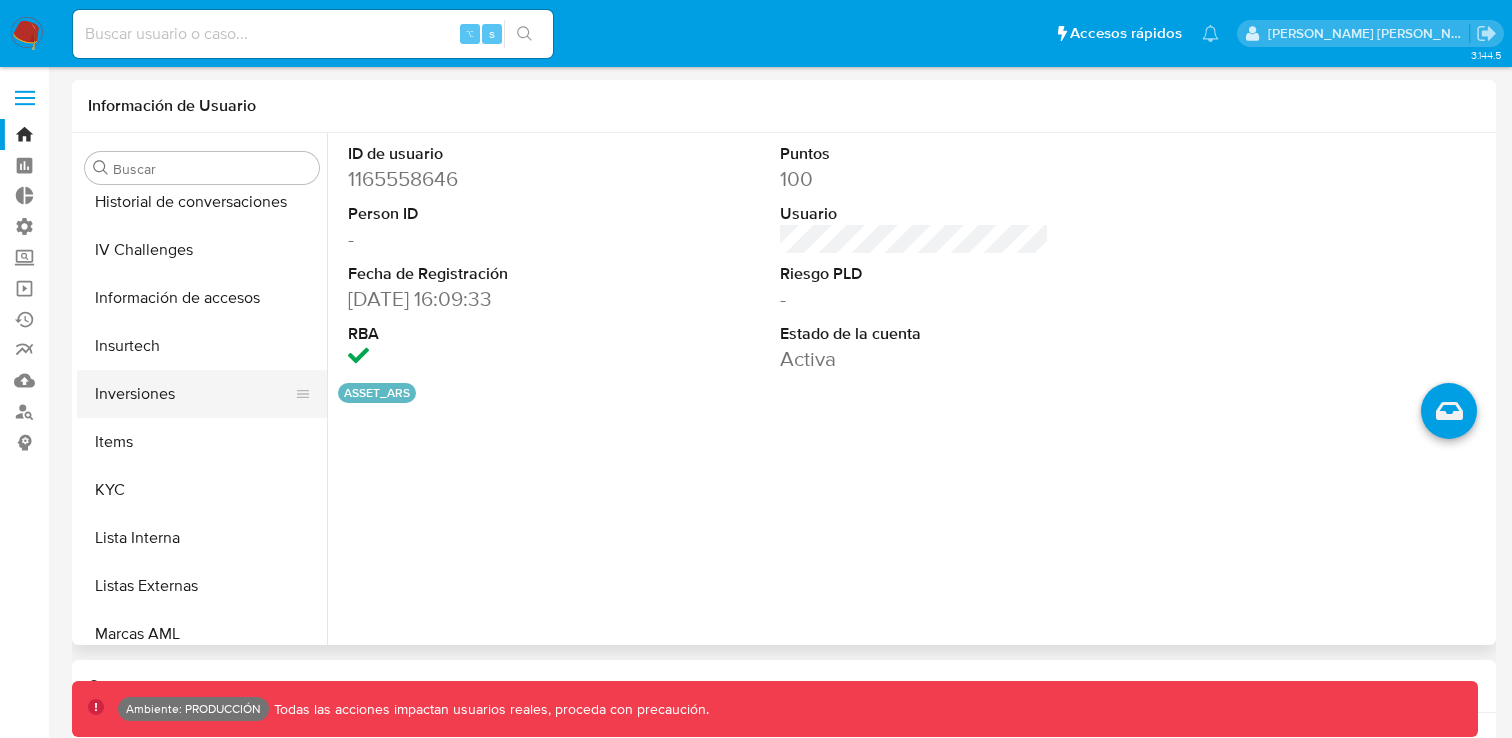 scroll, scrollTop: 778, scrollLeft: 0, axis: vertical 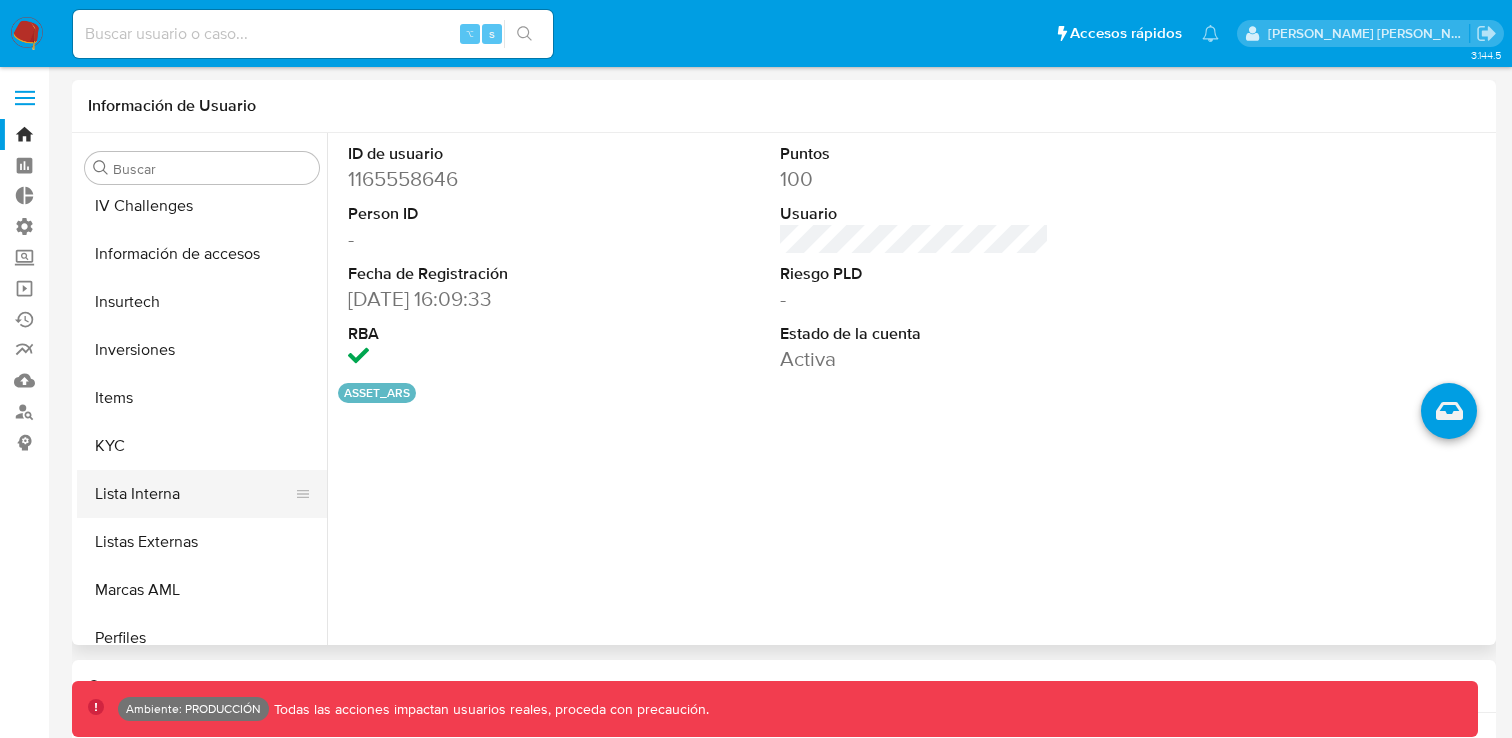 click on "Lista Interna" at bounding box center (194, 494) 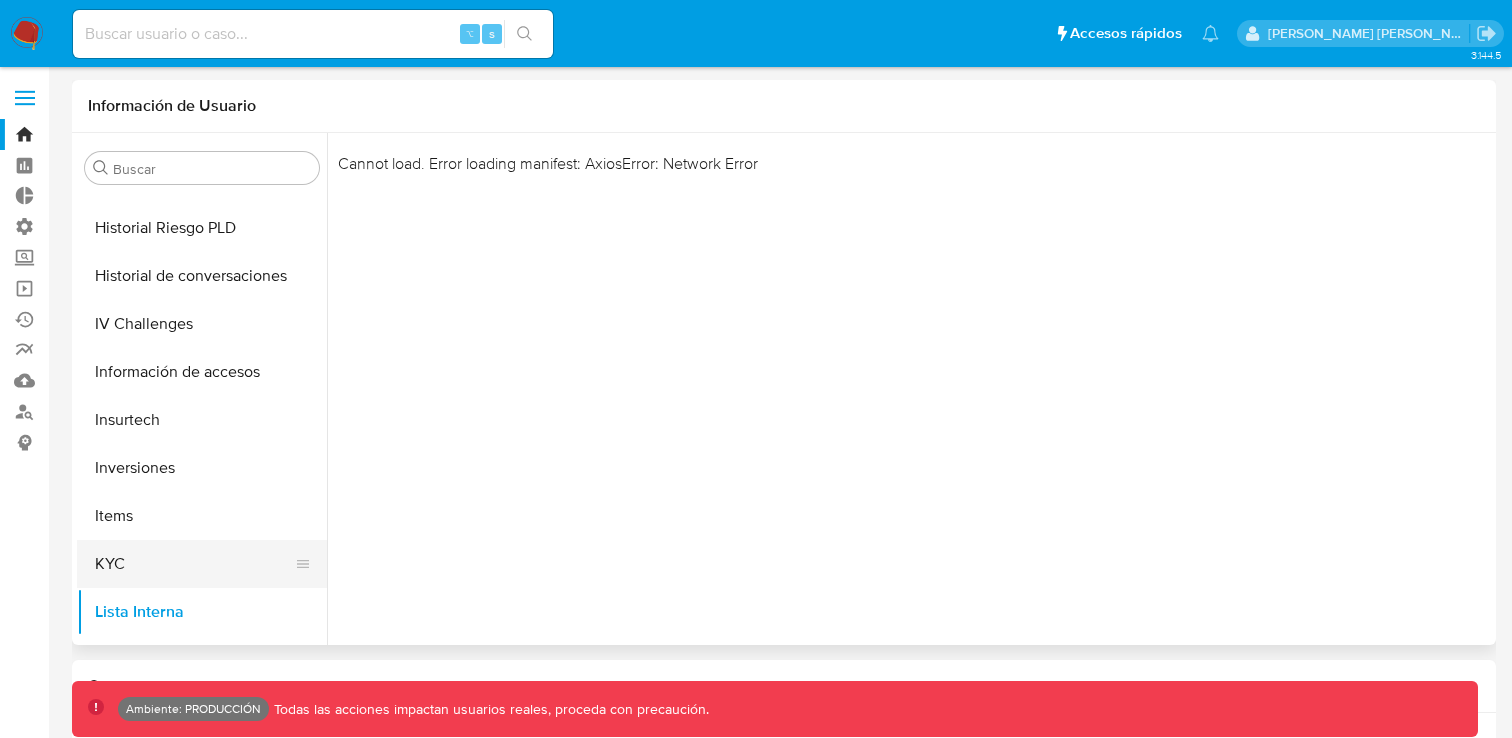 scroll, scrollTop: 659, scrollLeft: 0, axis: vertical 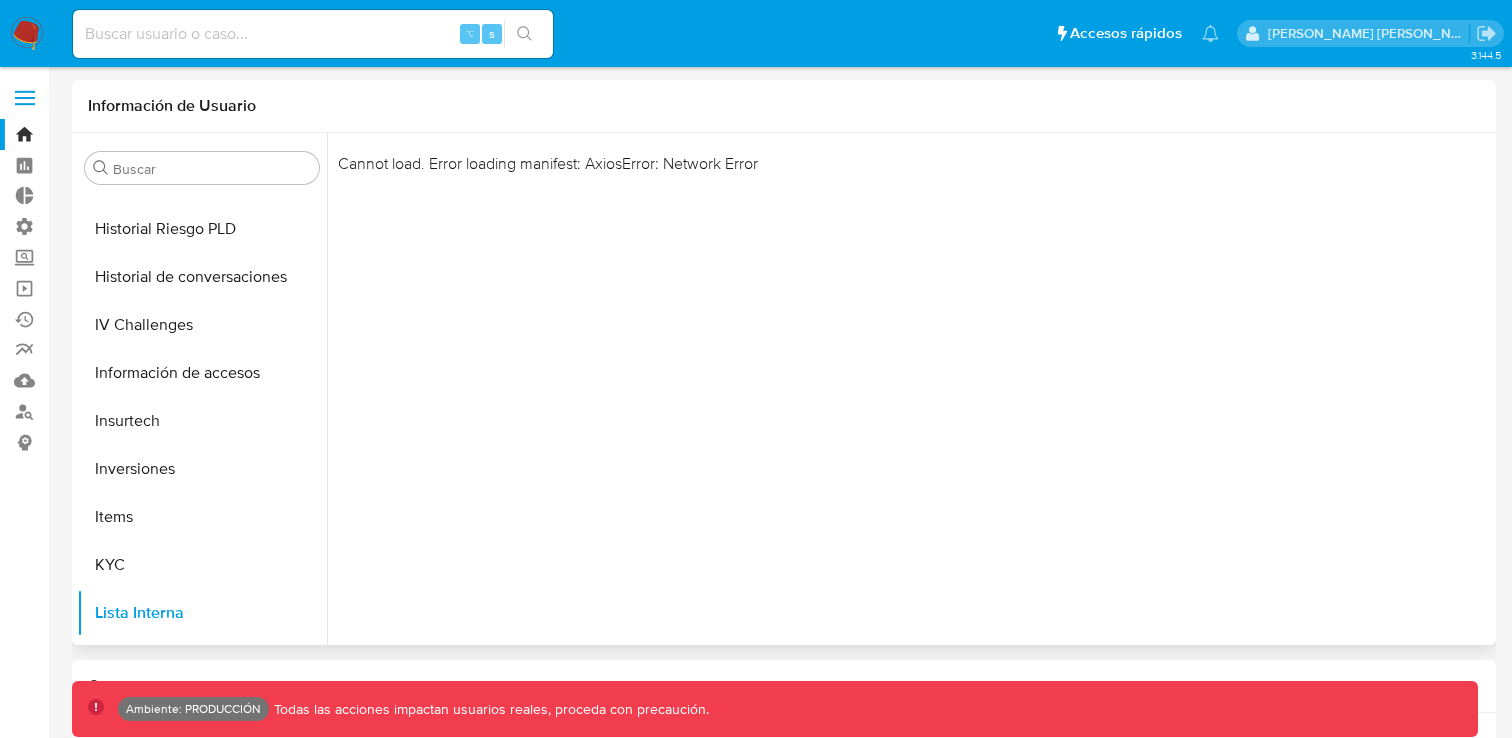 type 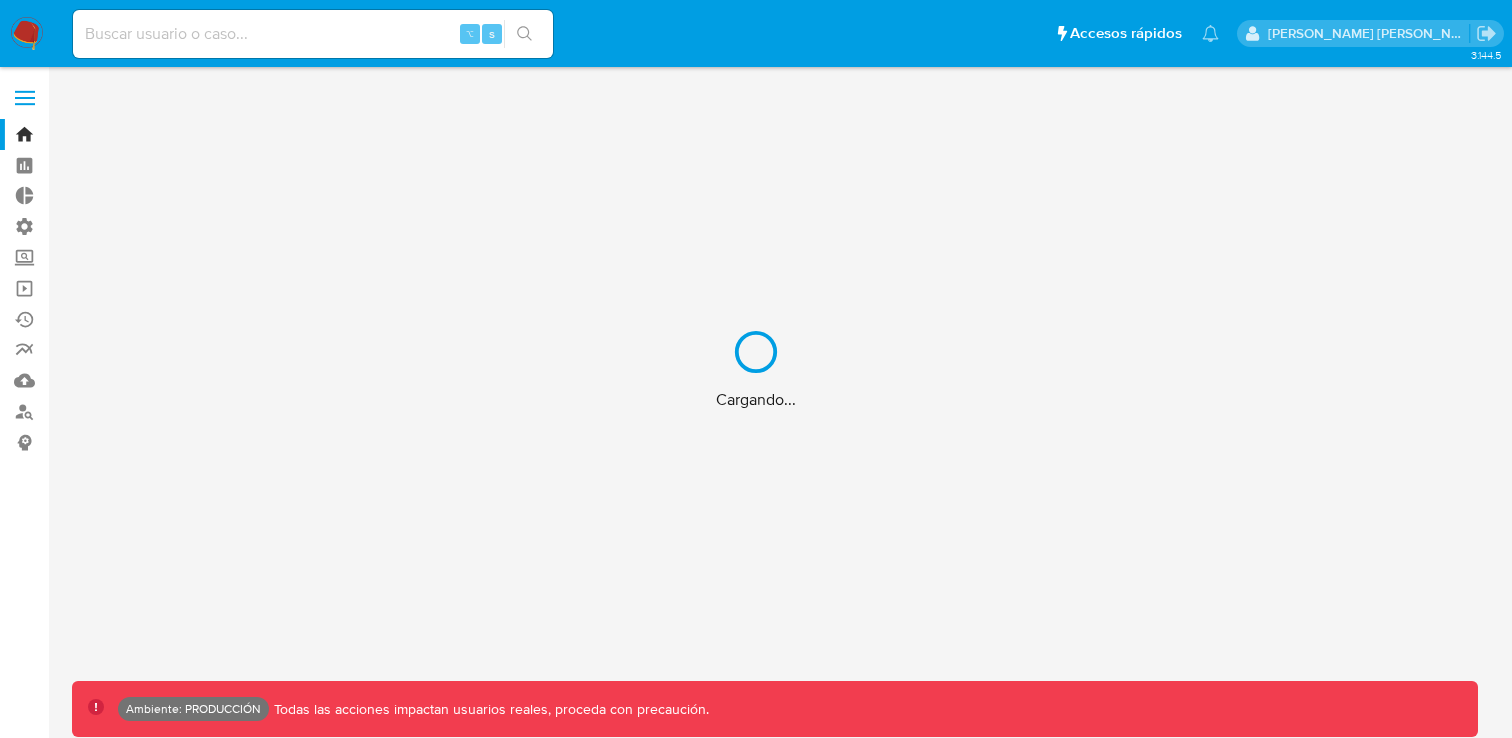 scroll, scrollTop: 0, scrollLeft: 0, axis: both 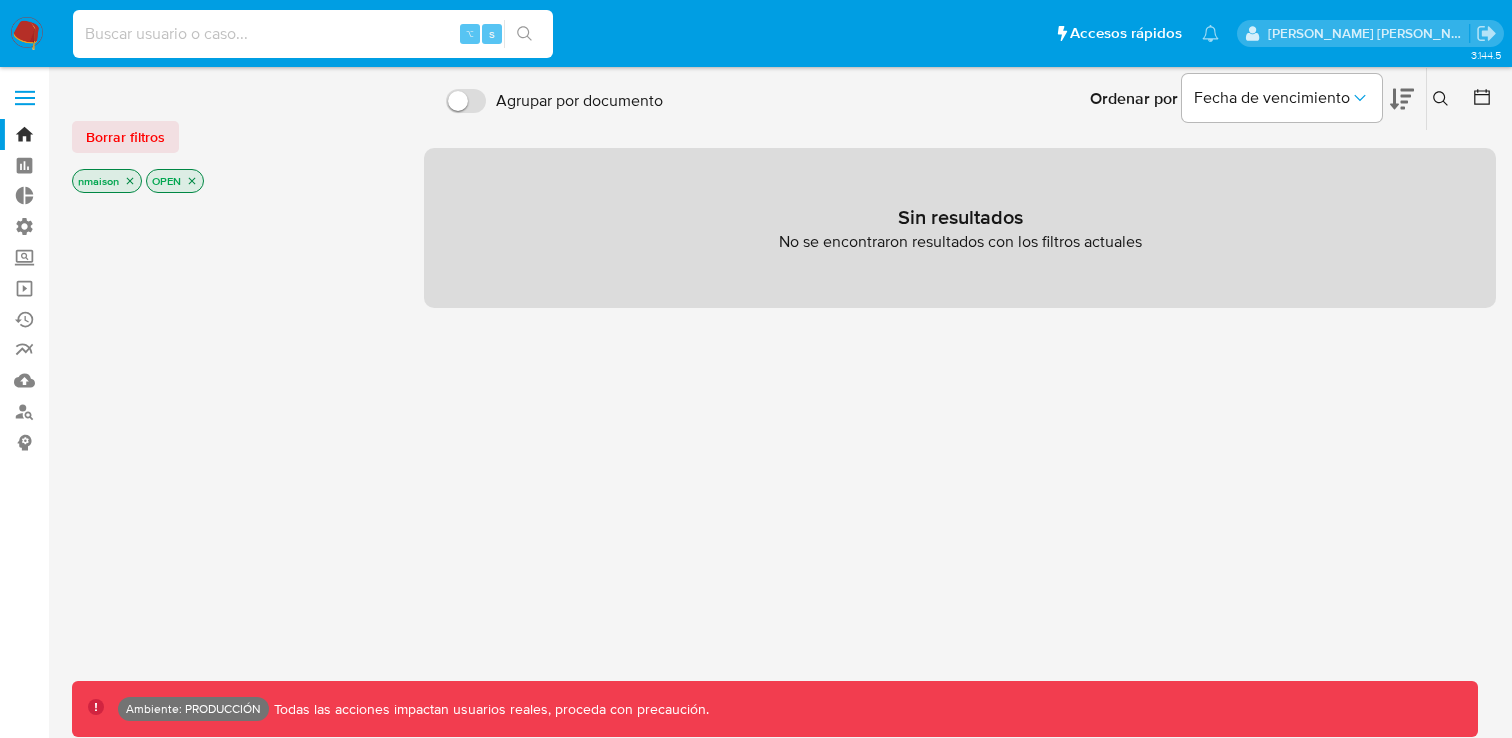 click at bounding box center (313, 34) 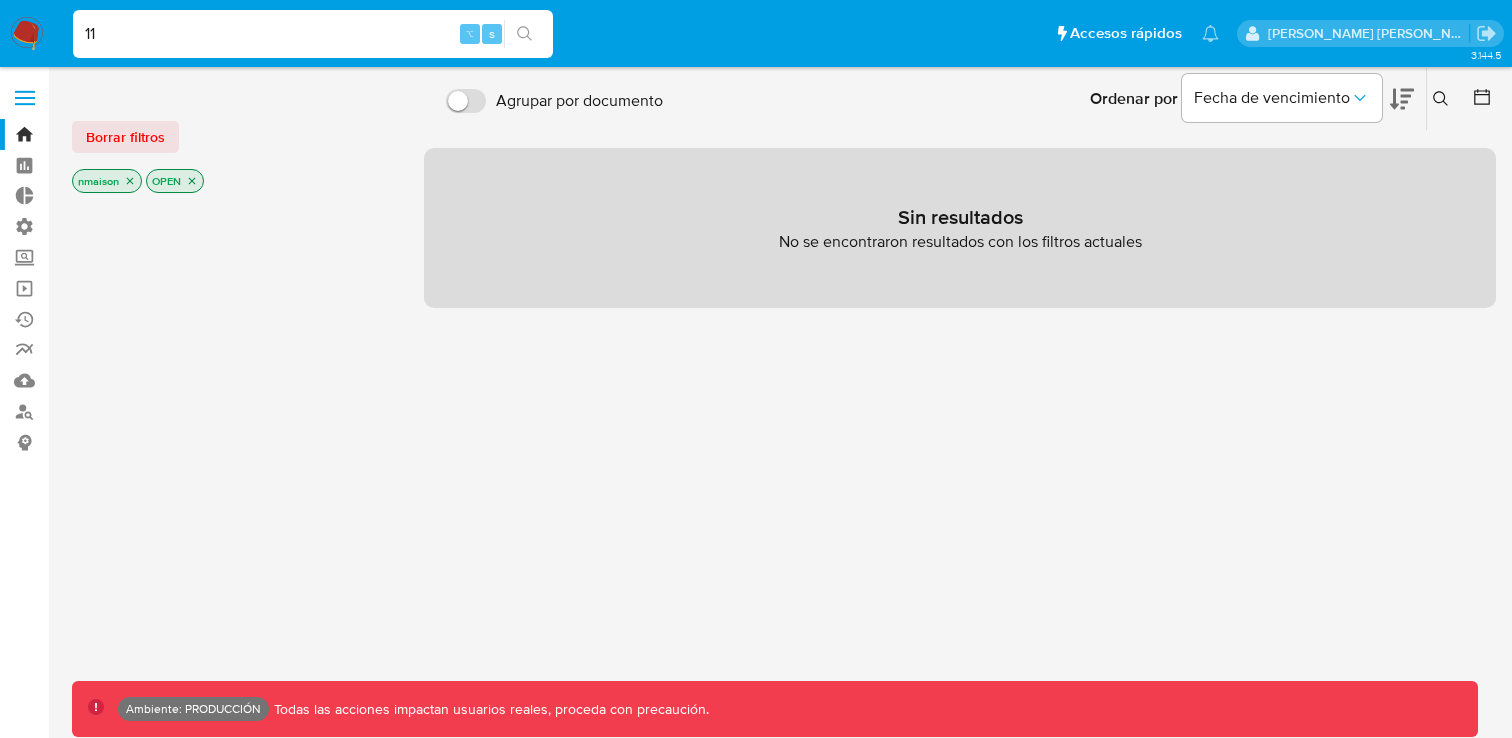 type on "1" 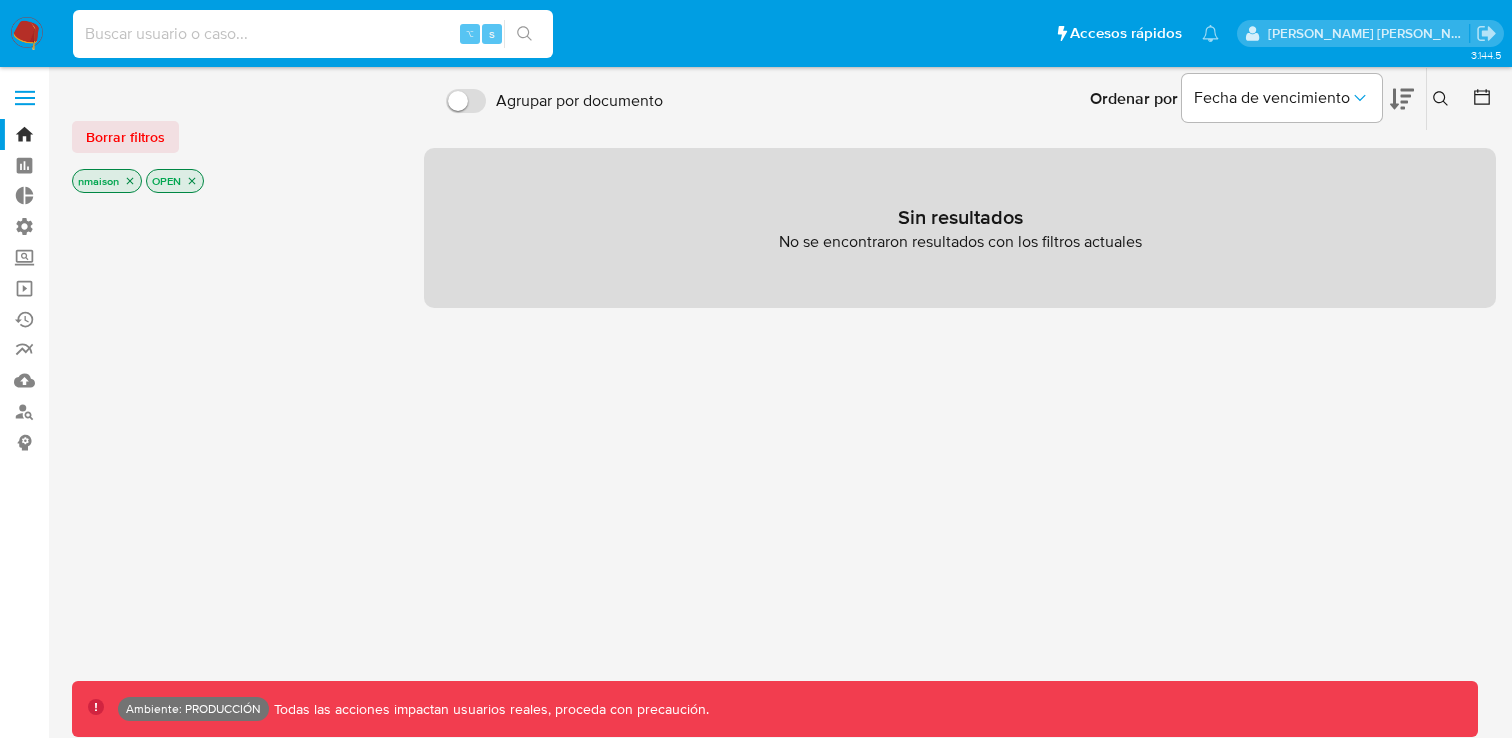 click at bounding box center (313, 34) 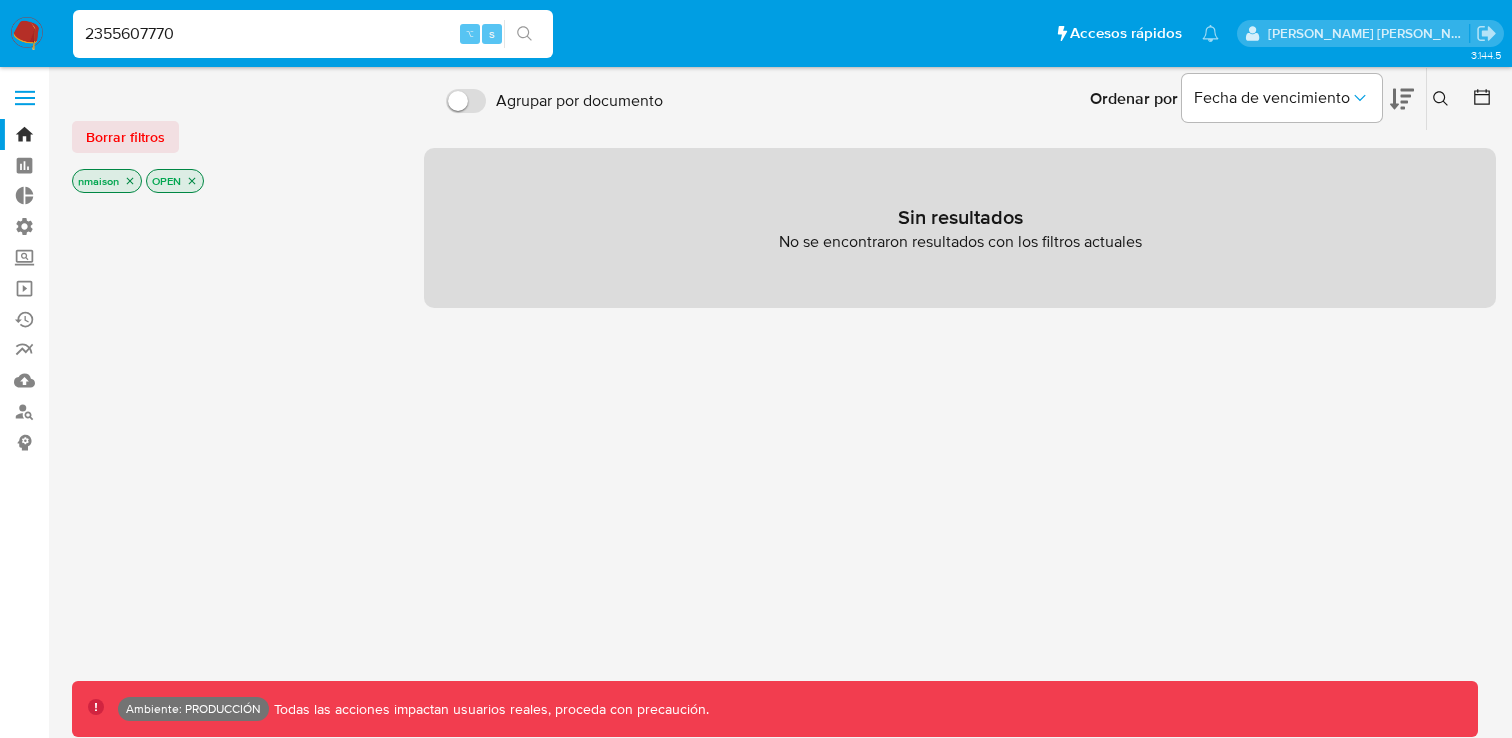 type on "2355607770" 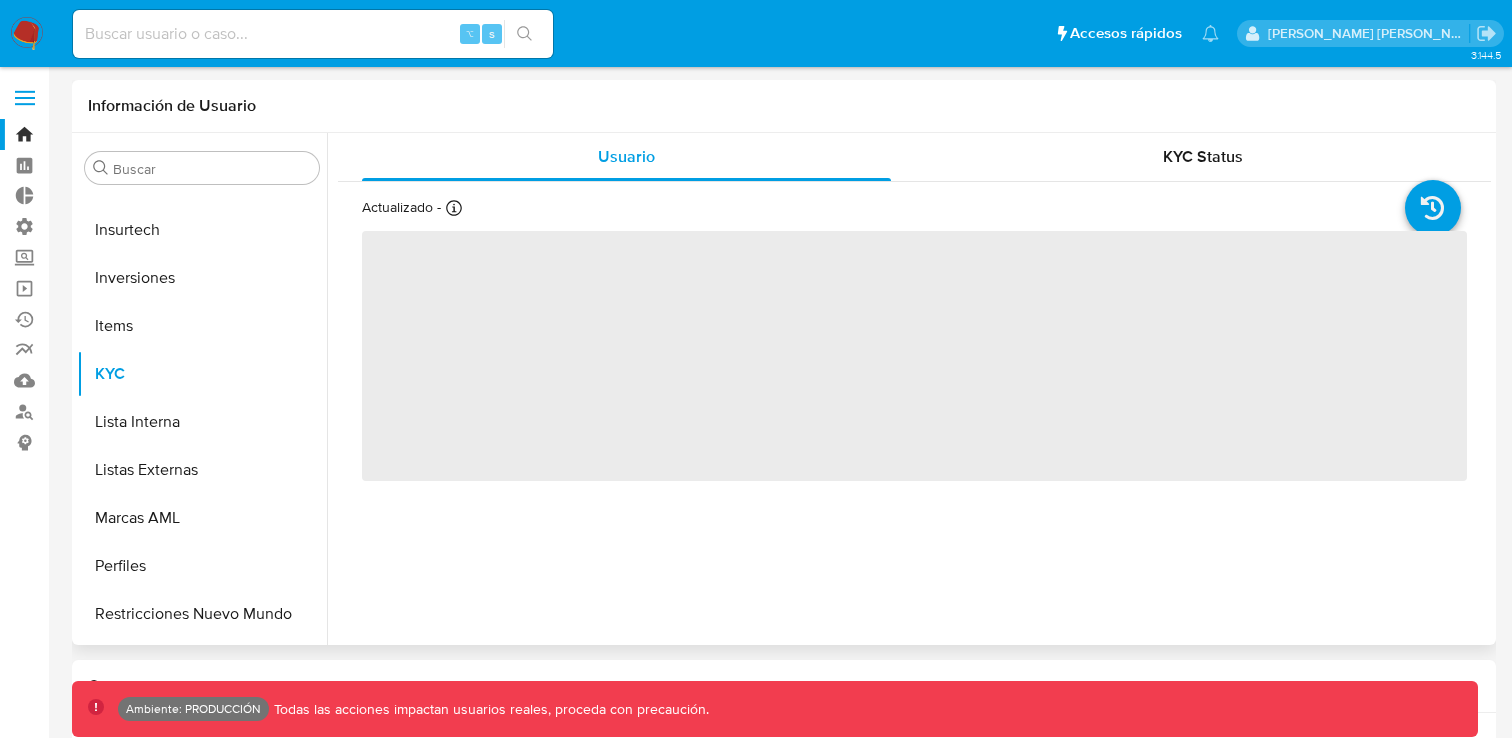 scroll, scrollTop: 893, scrollLeft: 0, axis: vertical 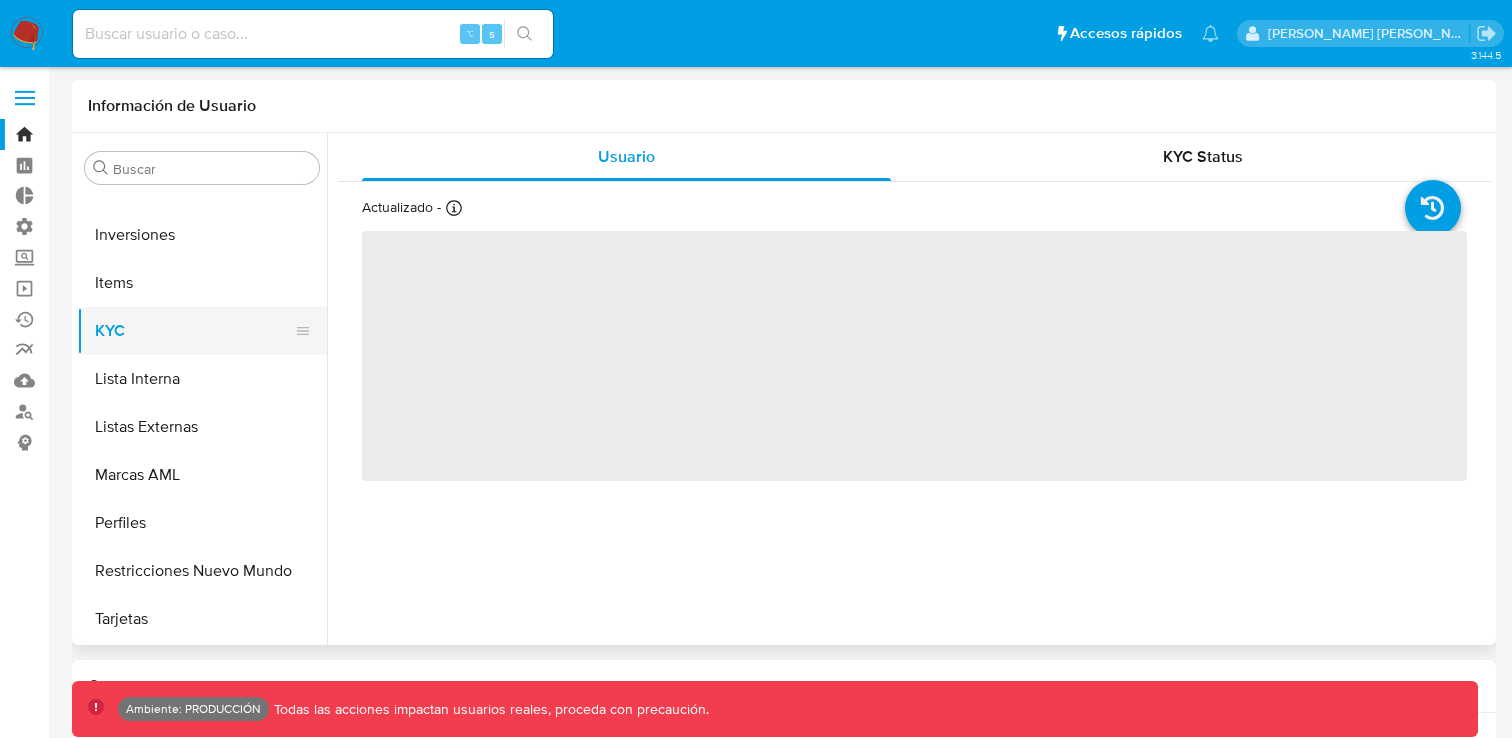 select on "10" 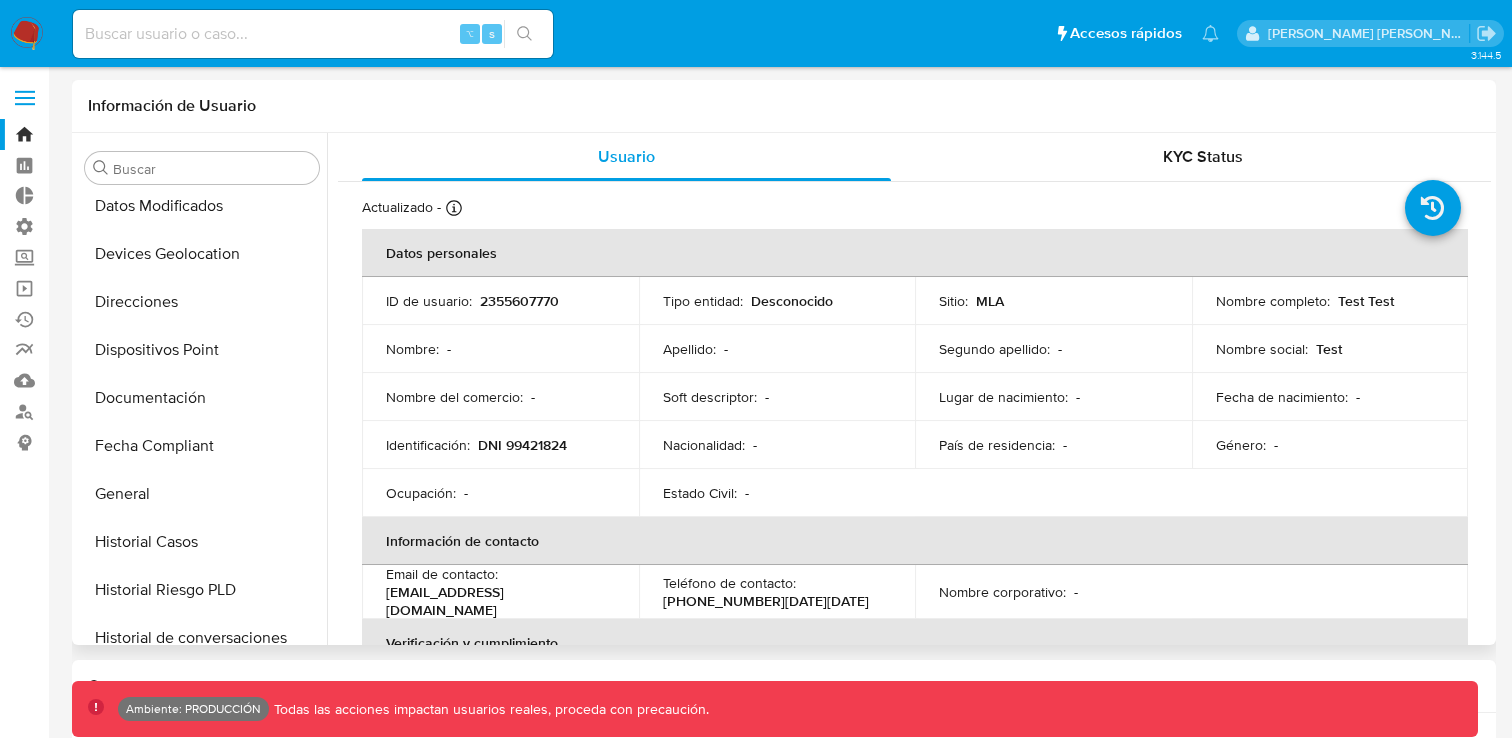 scroll, scrollTop: 310, scrollLeft: 0, axis: vertical 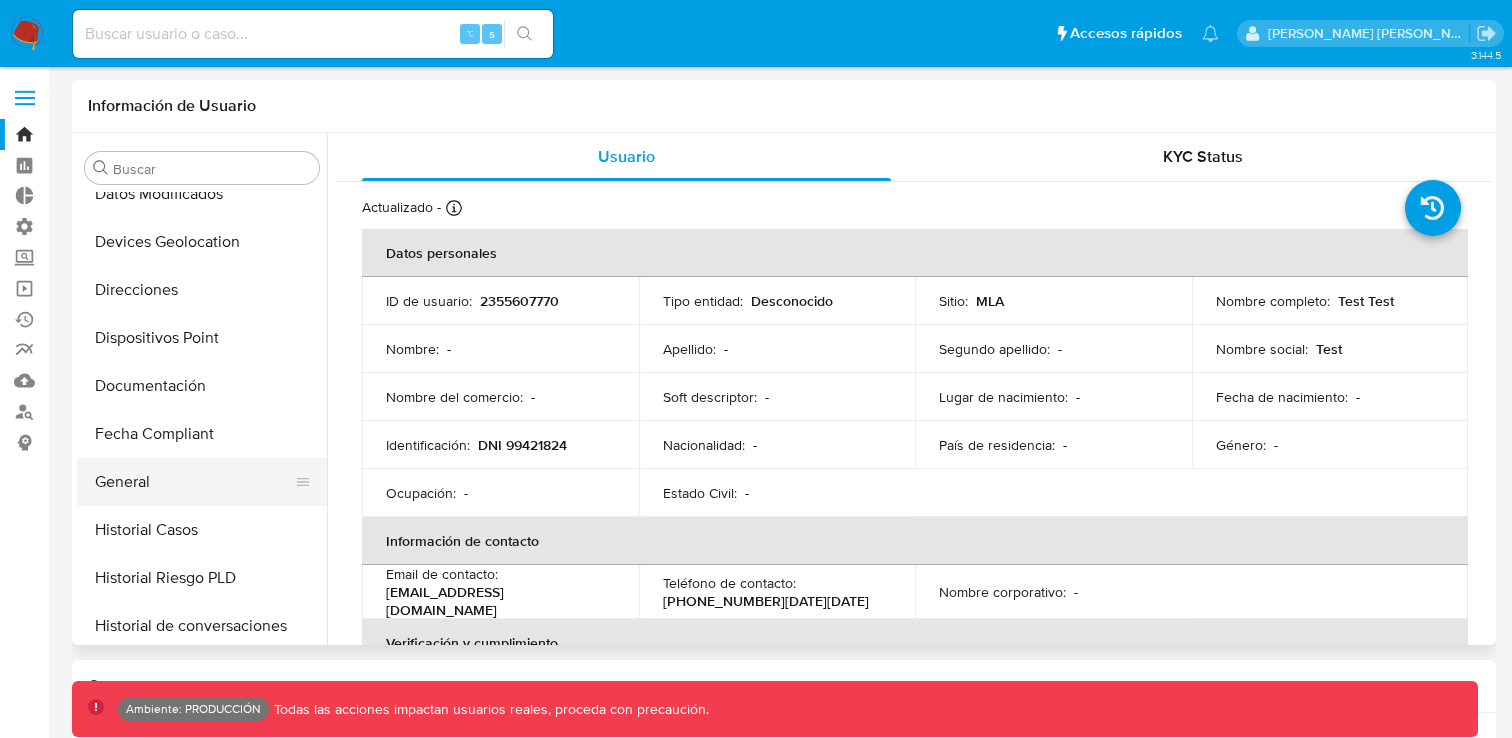 click on "General" at bounding box center (194, 482) 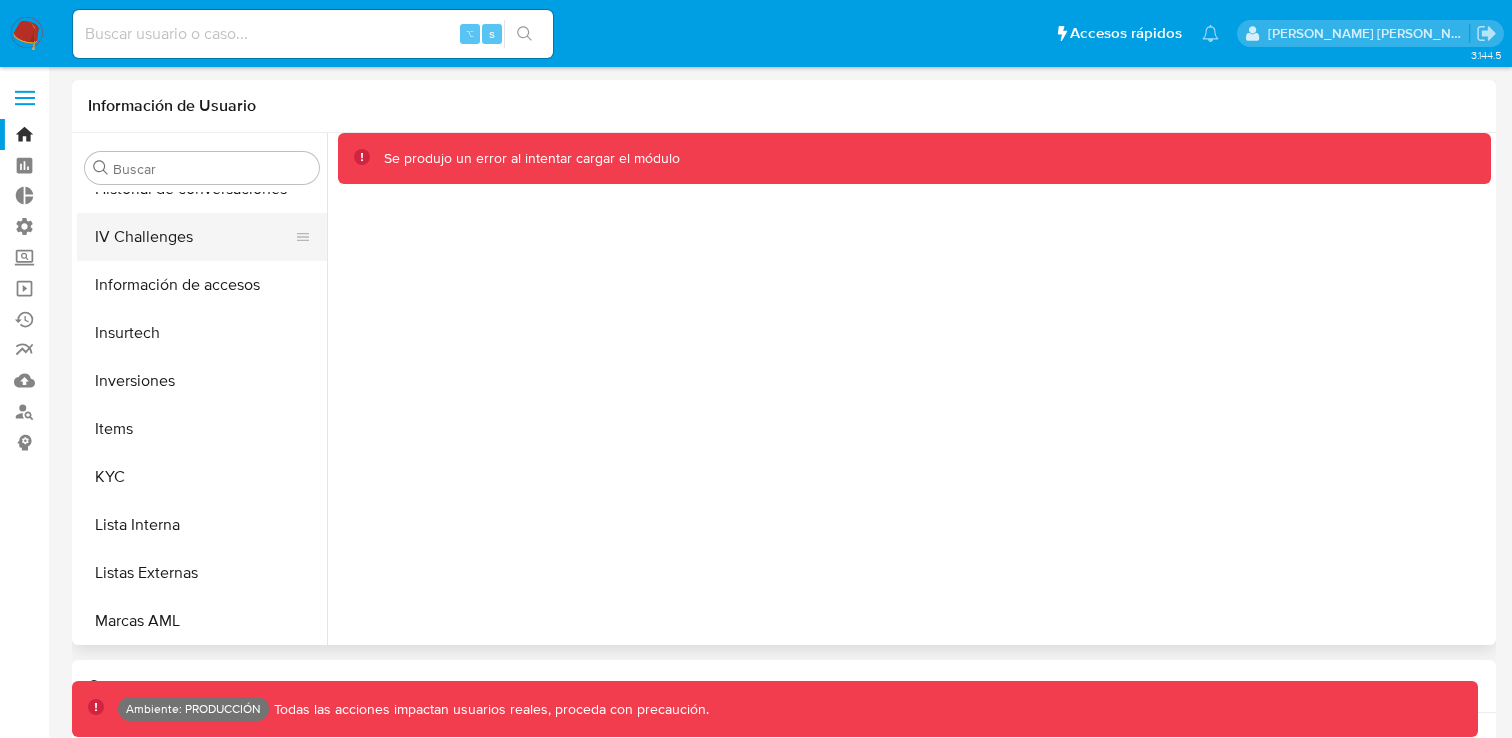 scroll, scrollTop: 769, scrollLeft: 0, axis: vertical 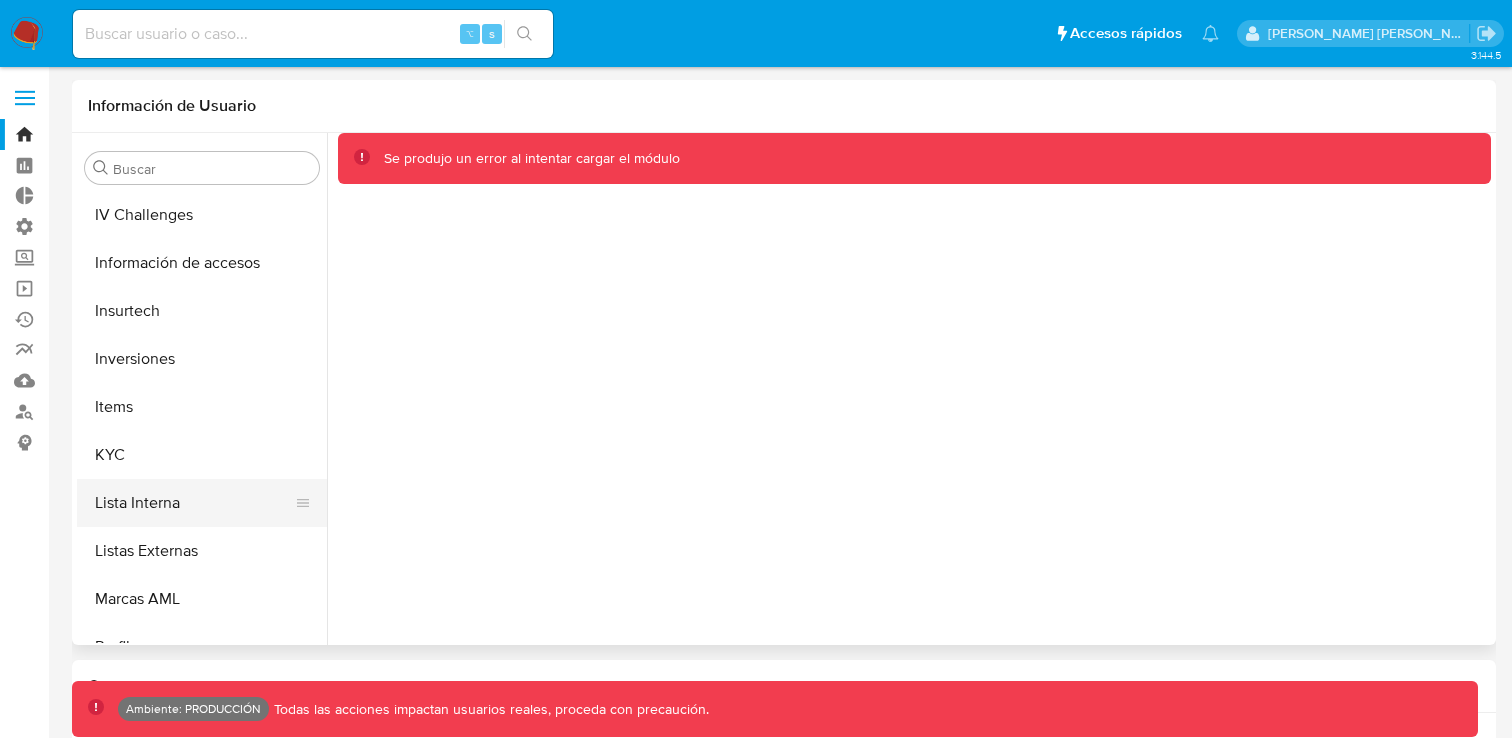 click on "Lista Interna" at bounding box center (194, 503) 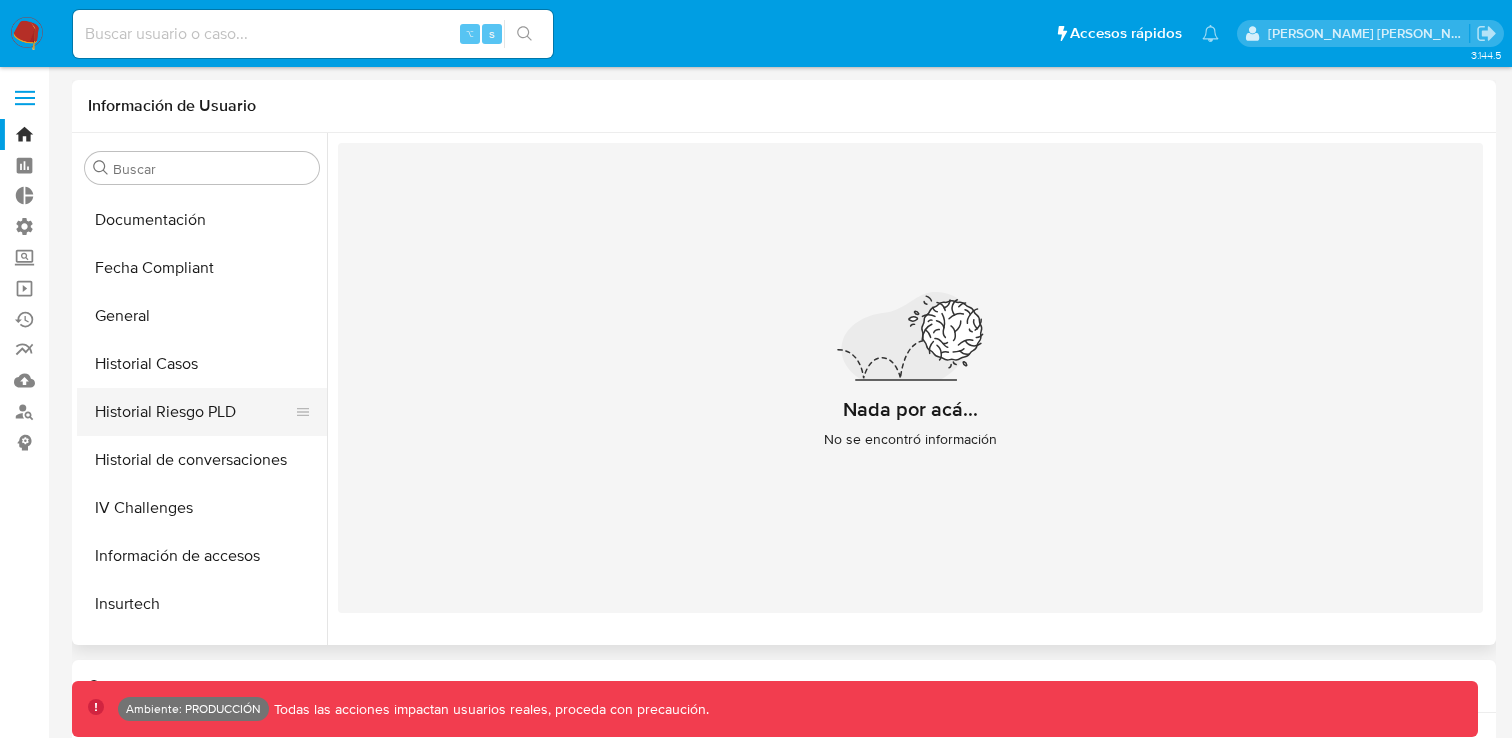 scroll, scrollTop: 435, scrollLeft: 0, axis: vertical 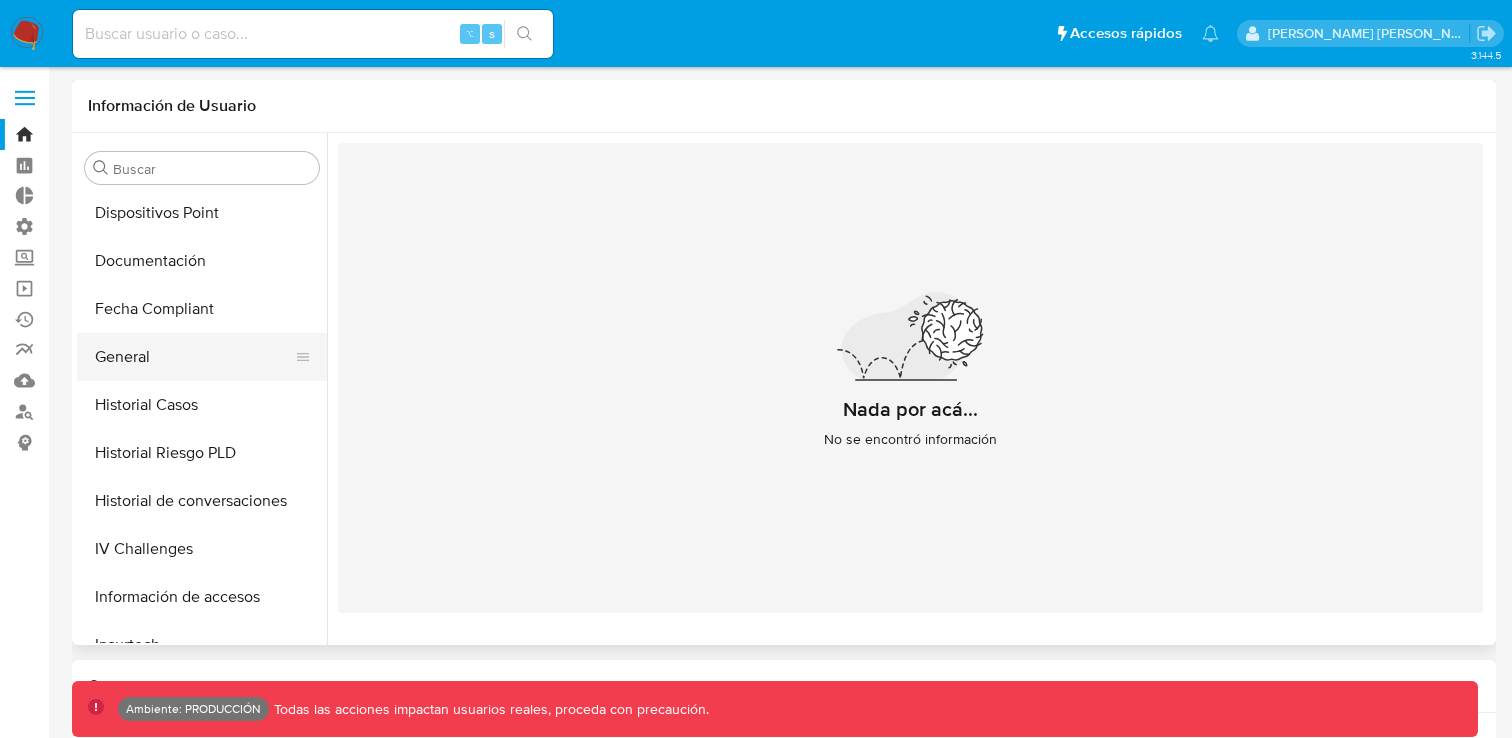 click on "General" at bounding box center (194, 357) 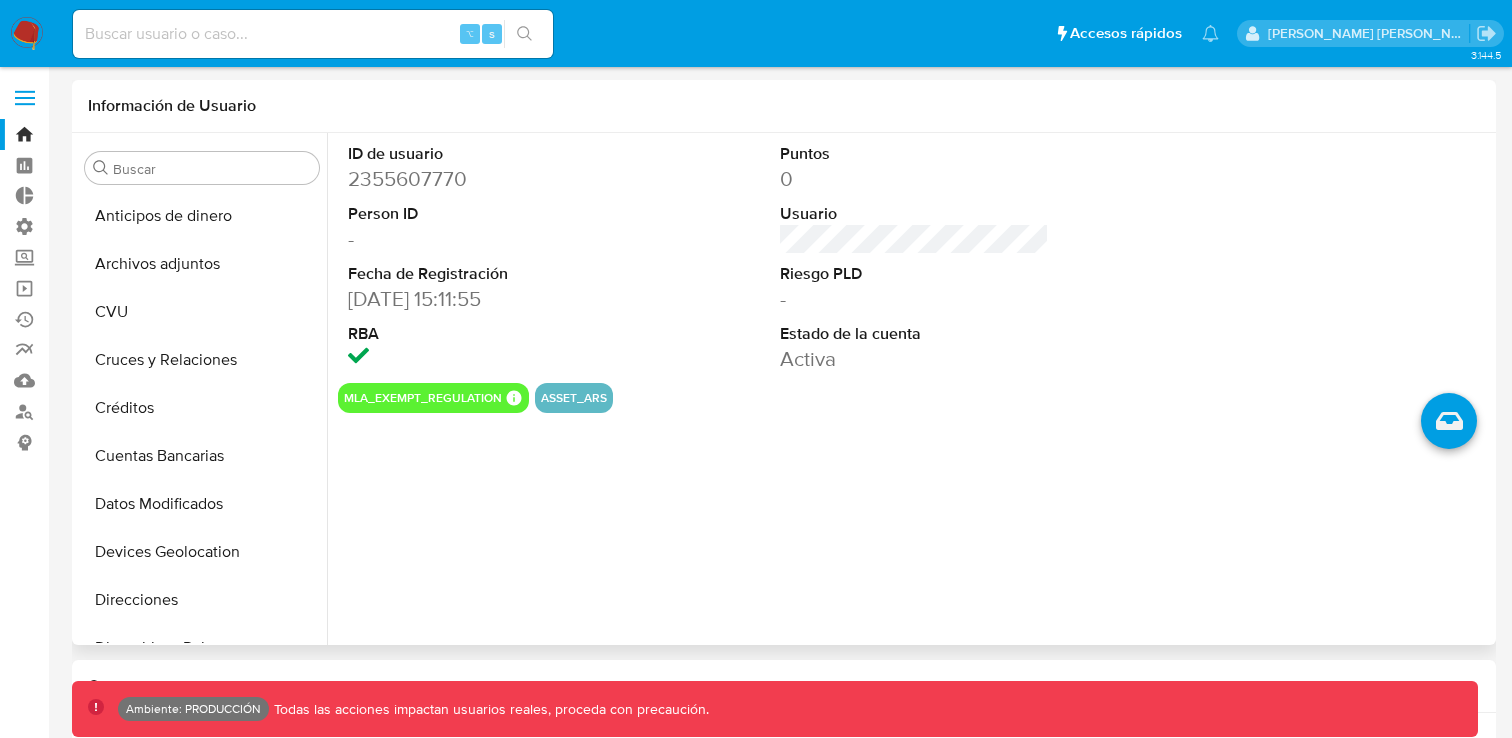 scroll, scrollTop: 692, scrollLeft: 0, axis: vertical 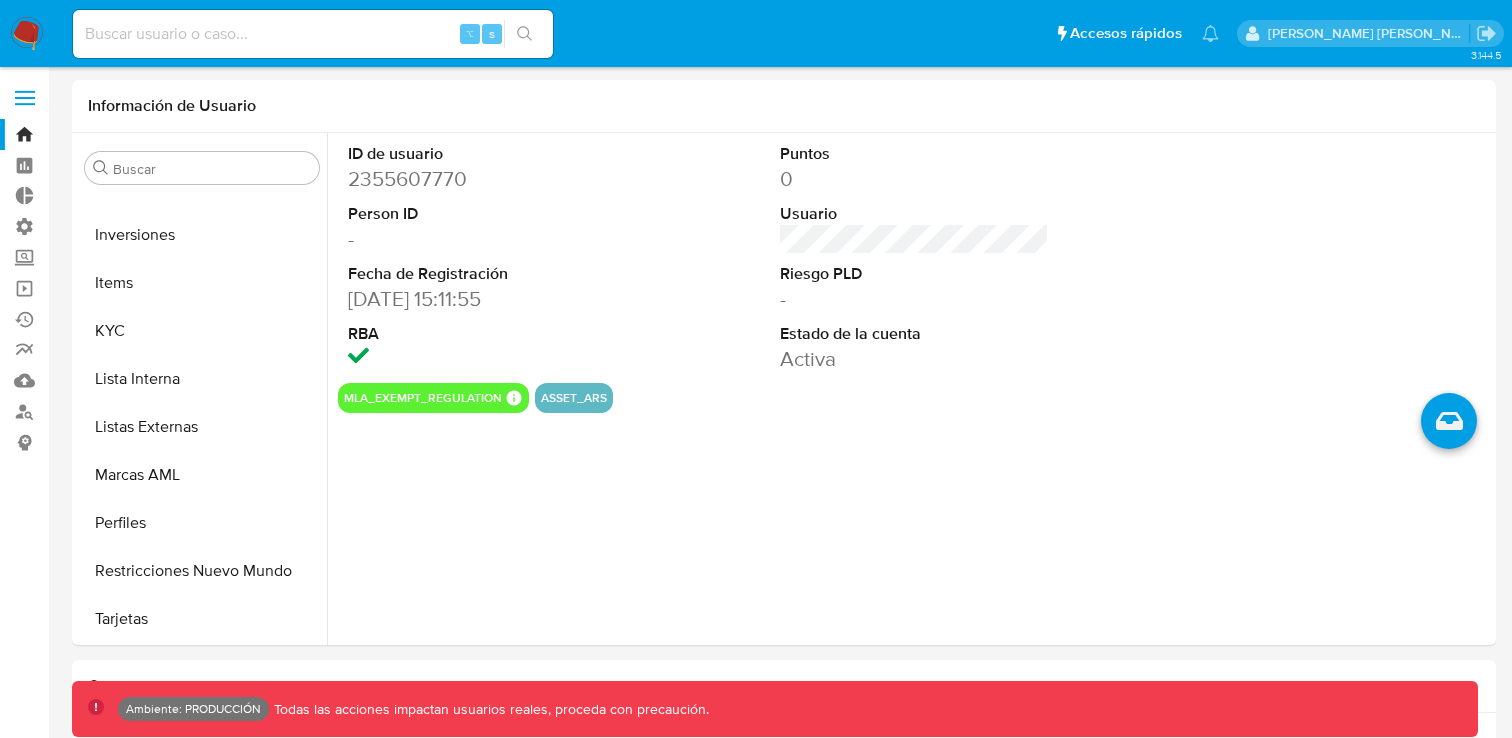 click at bounding box center (313, 34) 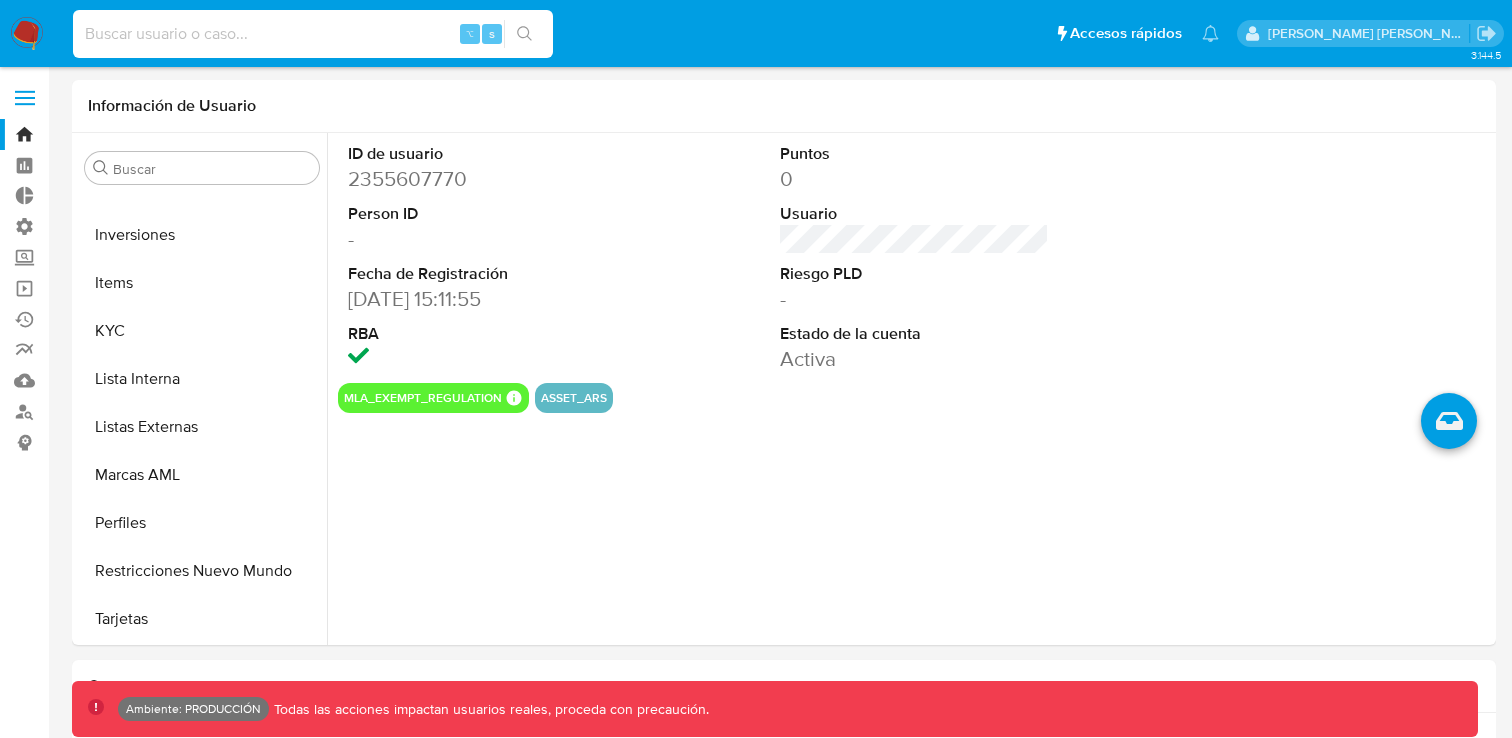paste on "2354013942" 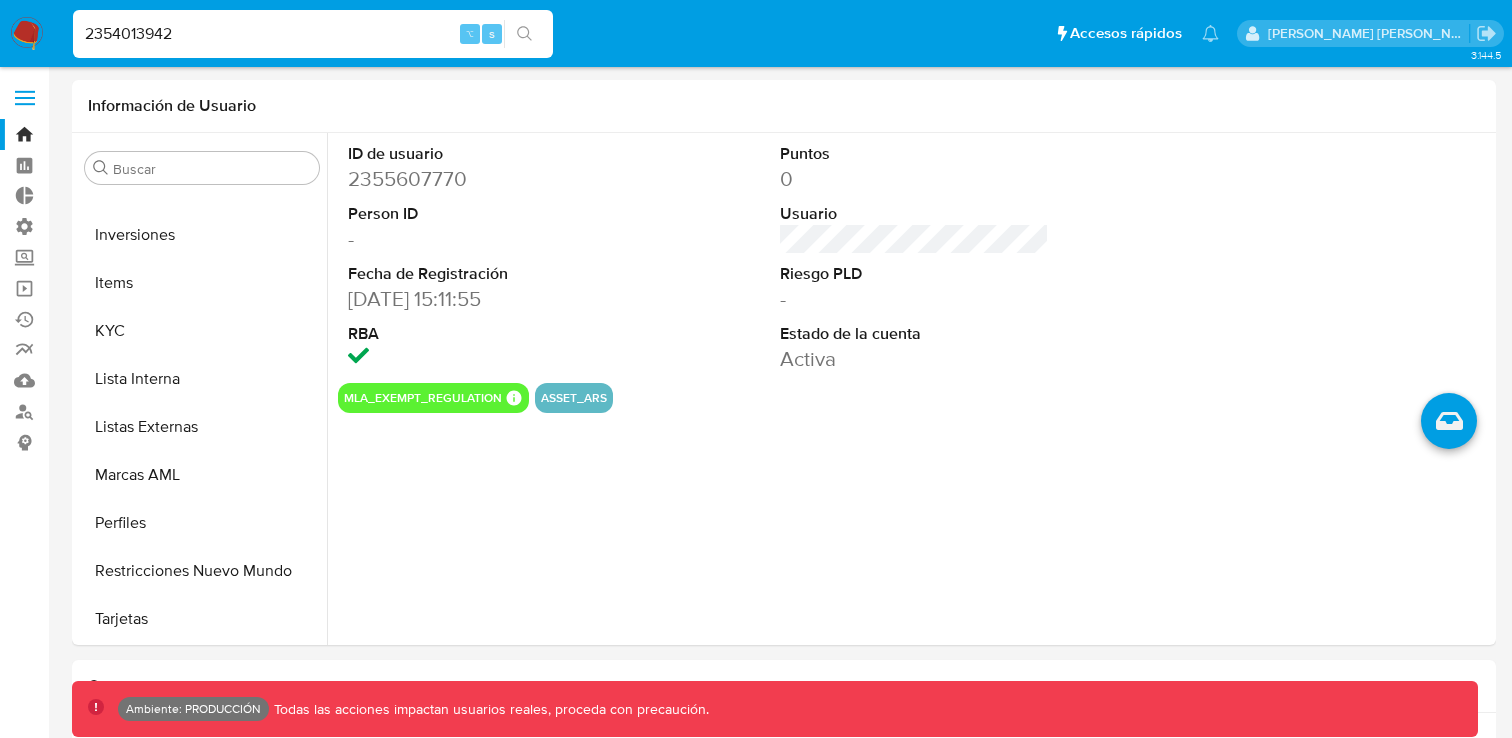 type on "2354013942" 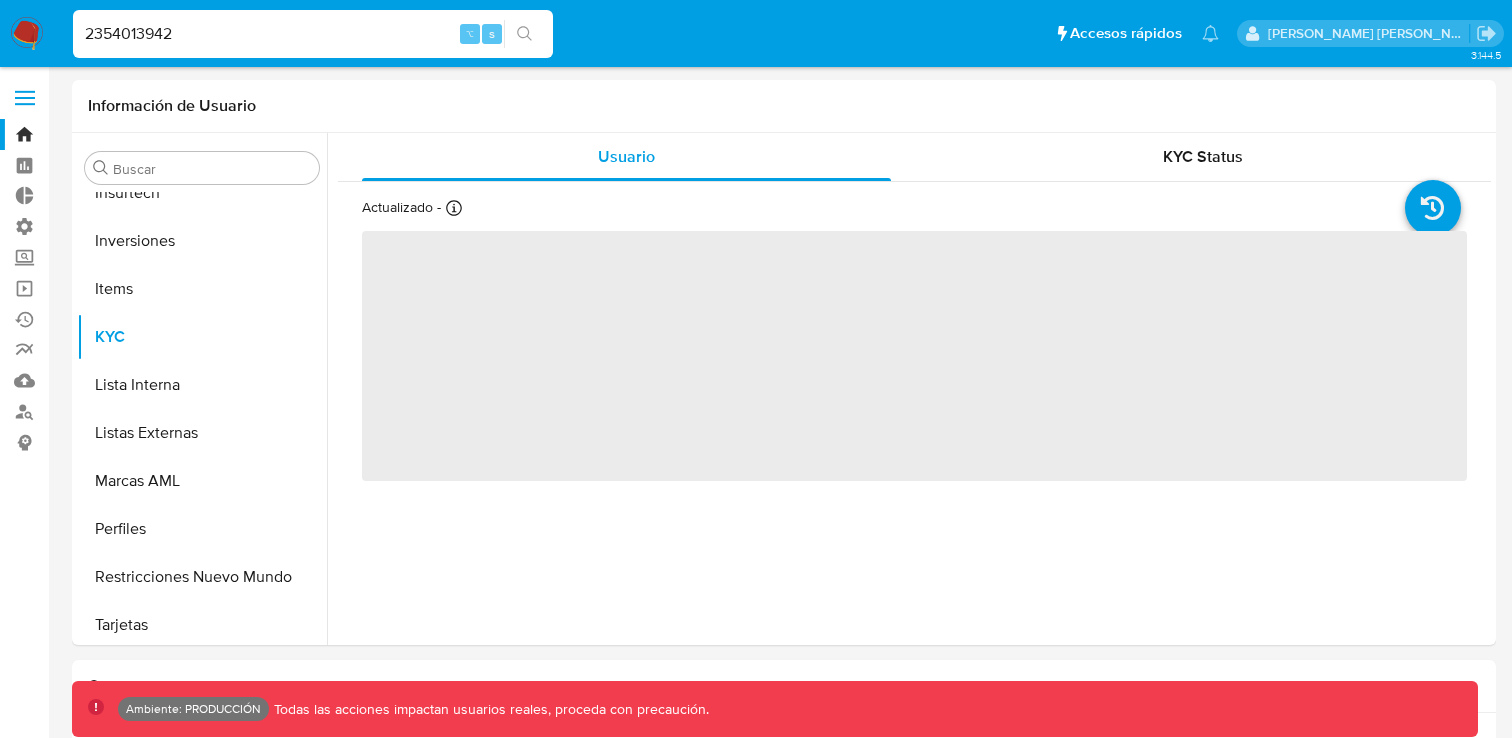 scroll, scrollTop: 893, scrollLeft: 0, axis: vertical 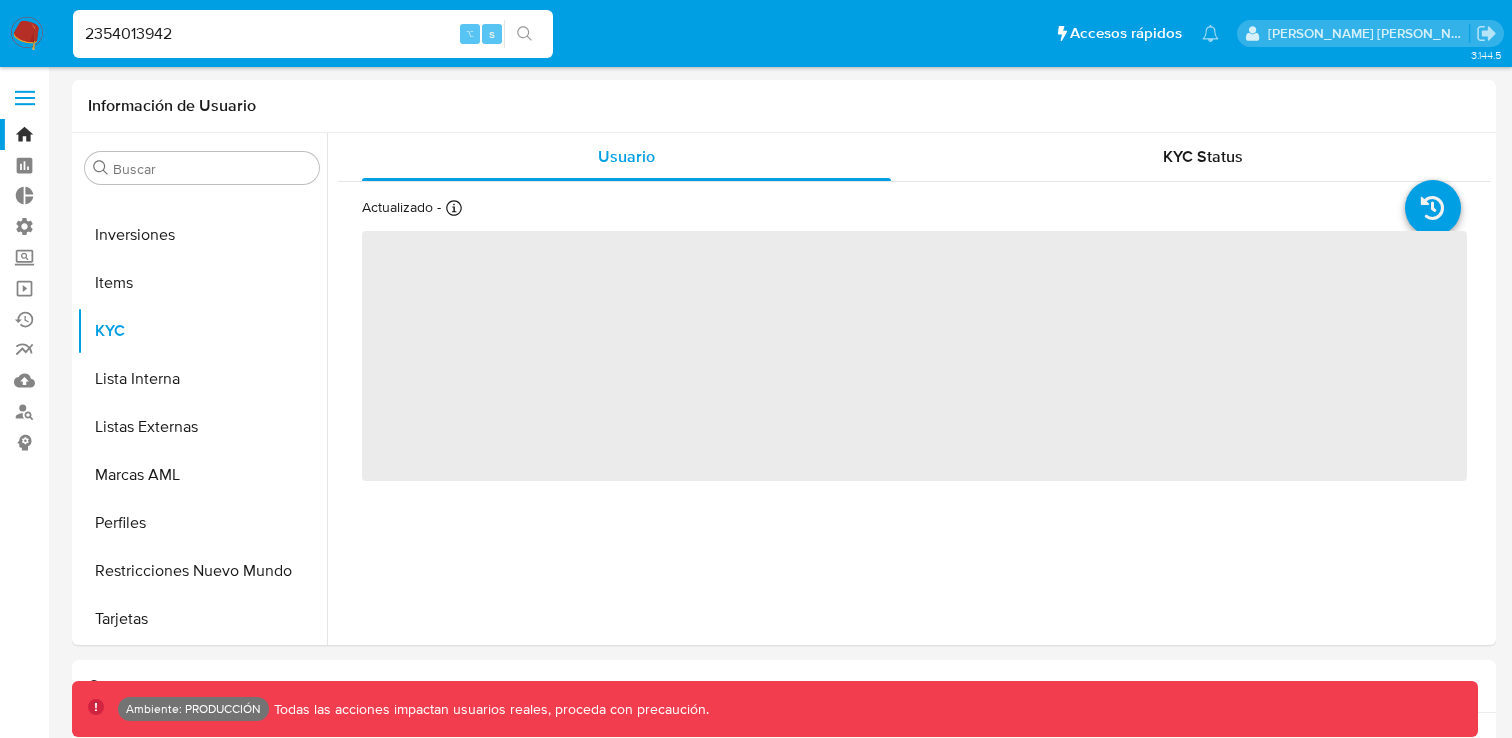 select on "10" 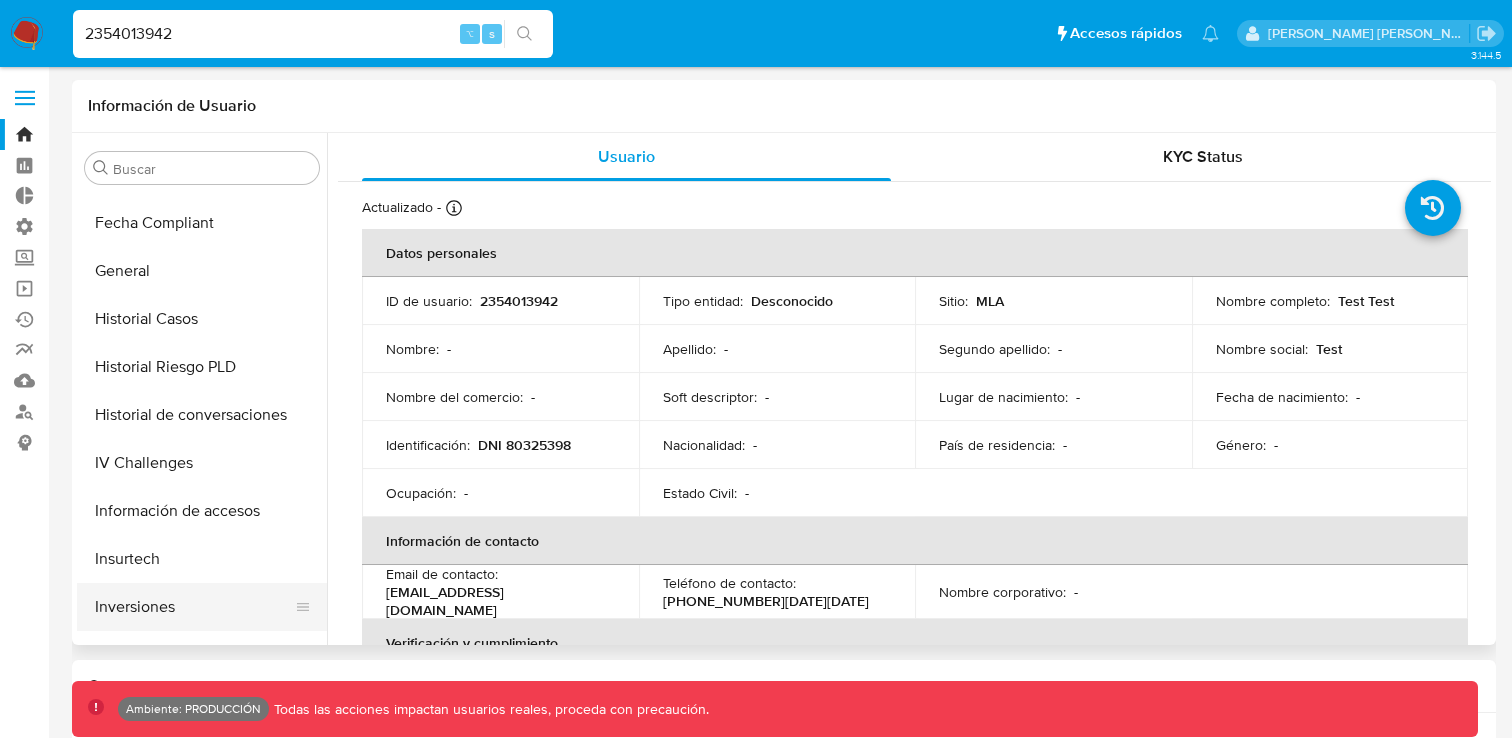 scroll, scrollTop: 509, scrollLeft: 0, axis: vertical 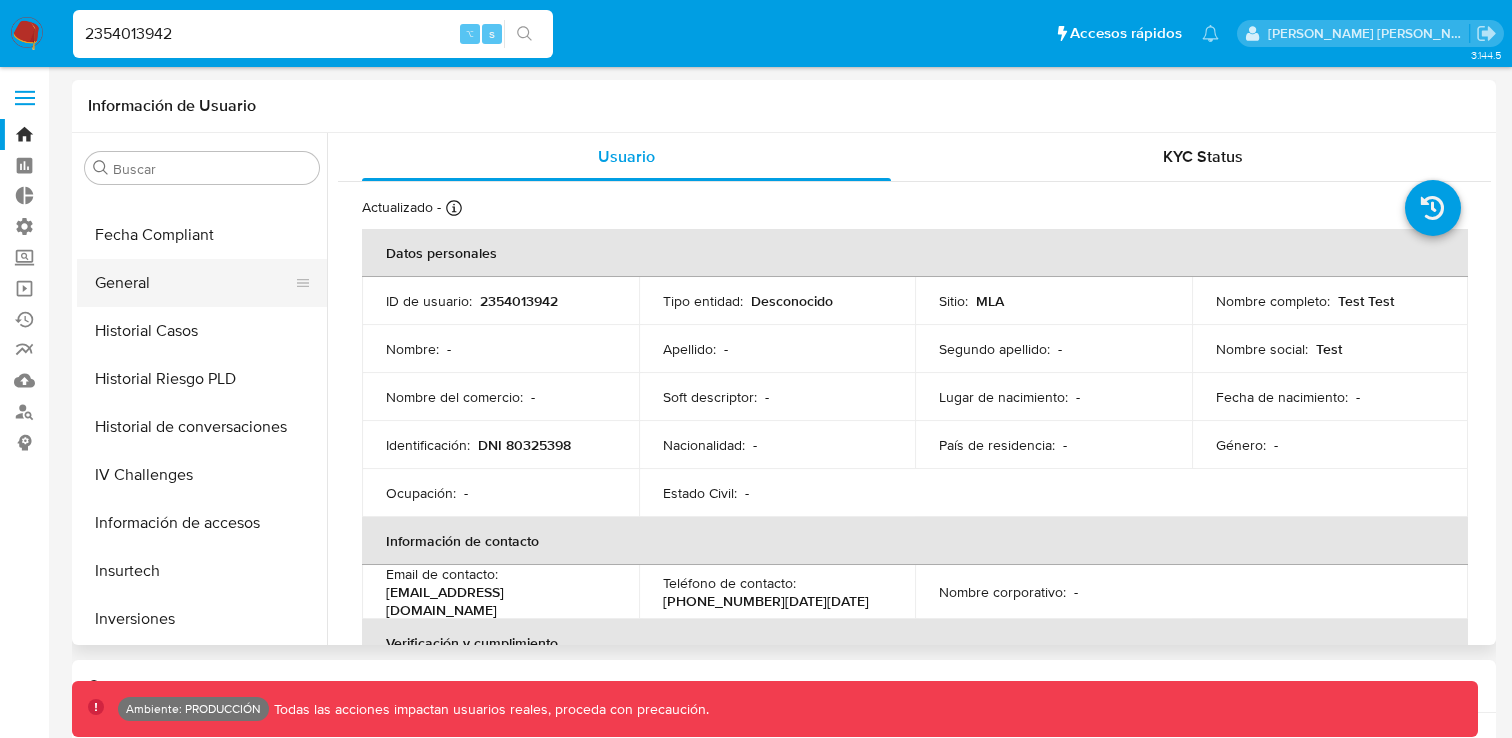 click on "General" at bounding box center (194, 283) 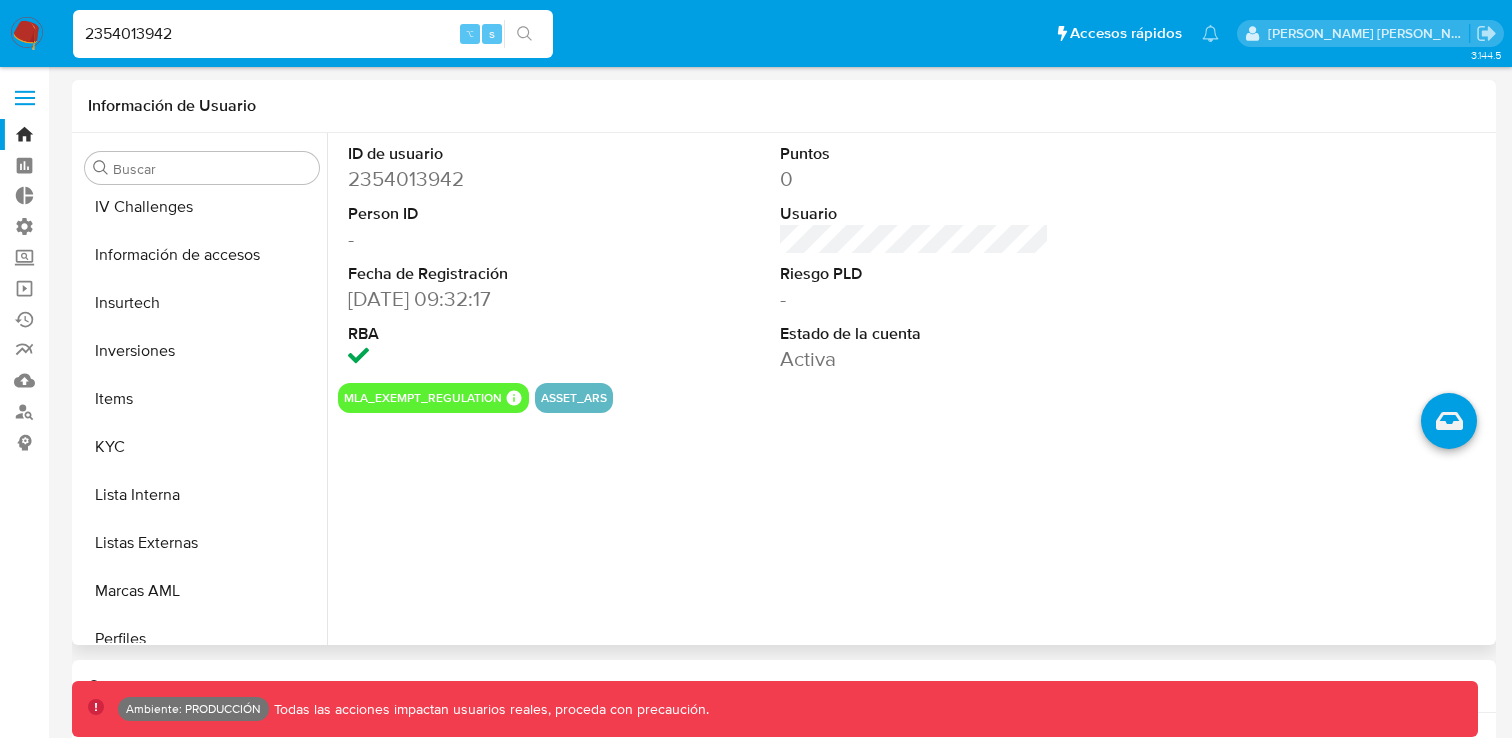scroll, scrollTop: 779, scrollLeft: 0, axis: vertical 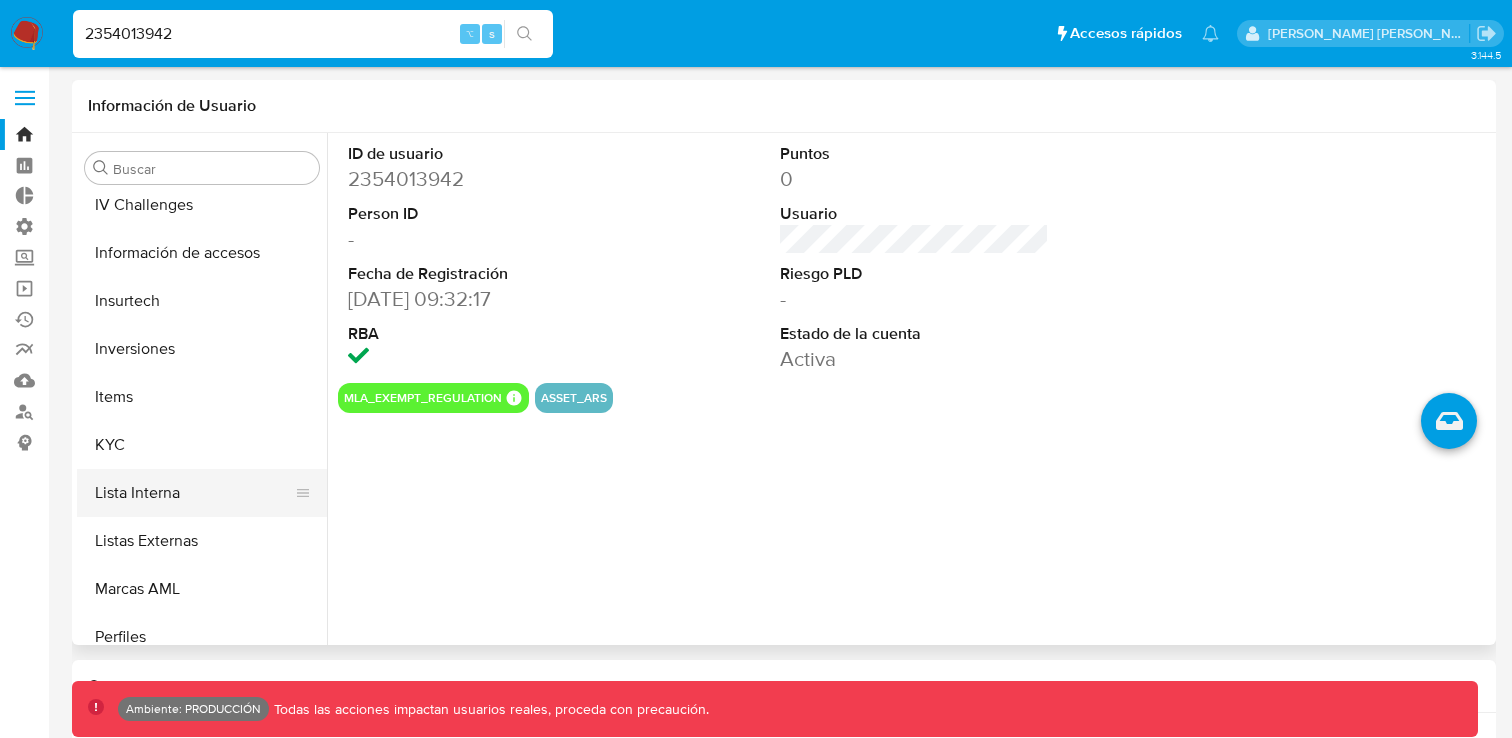 click on "Lista Interna" at bounding box center (194, 493) 